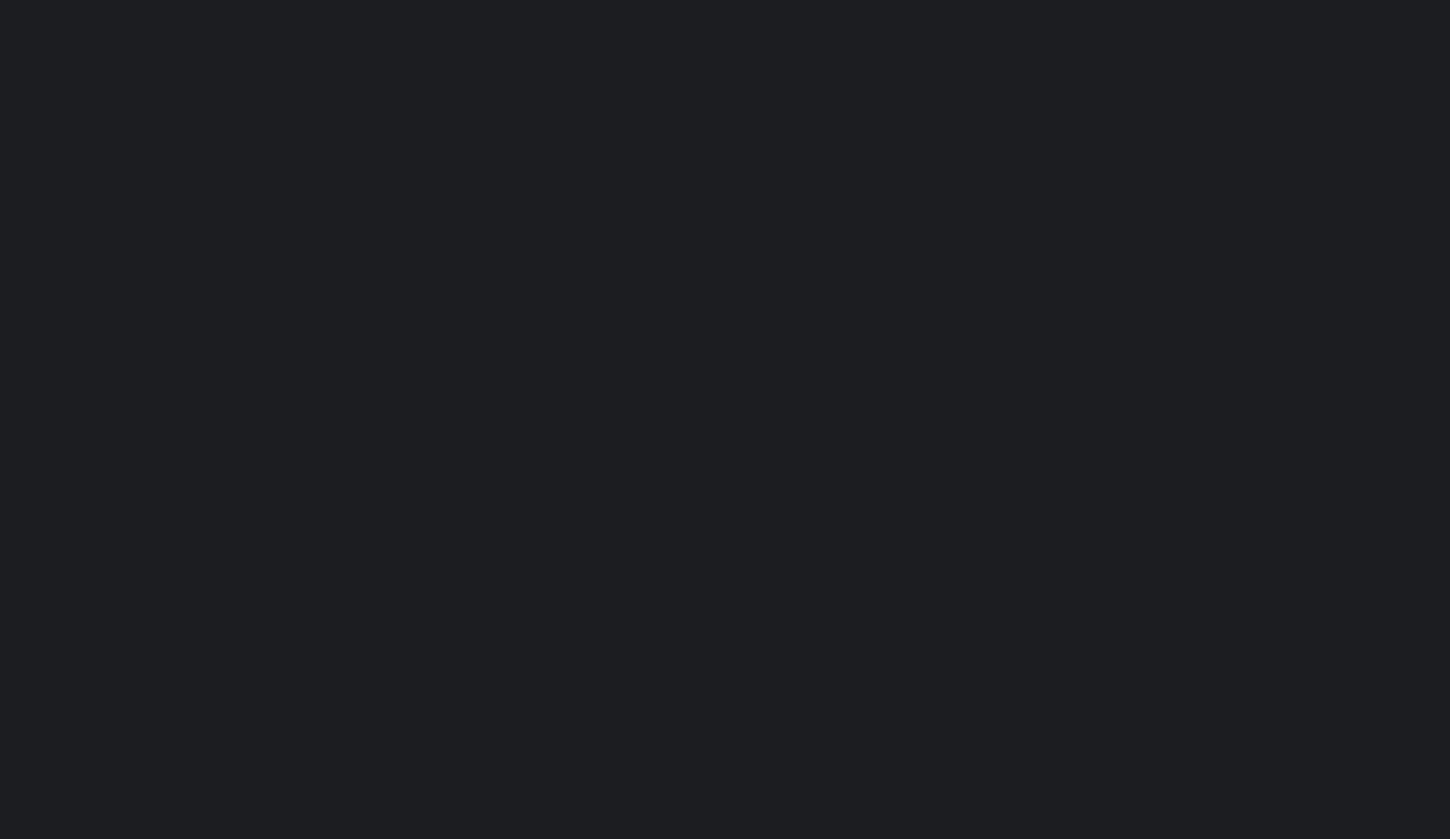 scroll, scrollTop: 0, scrollLeft: 0, axis: both 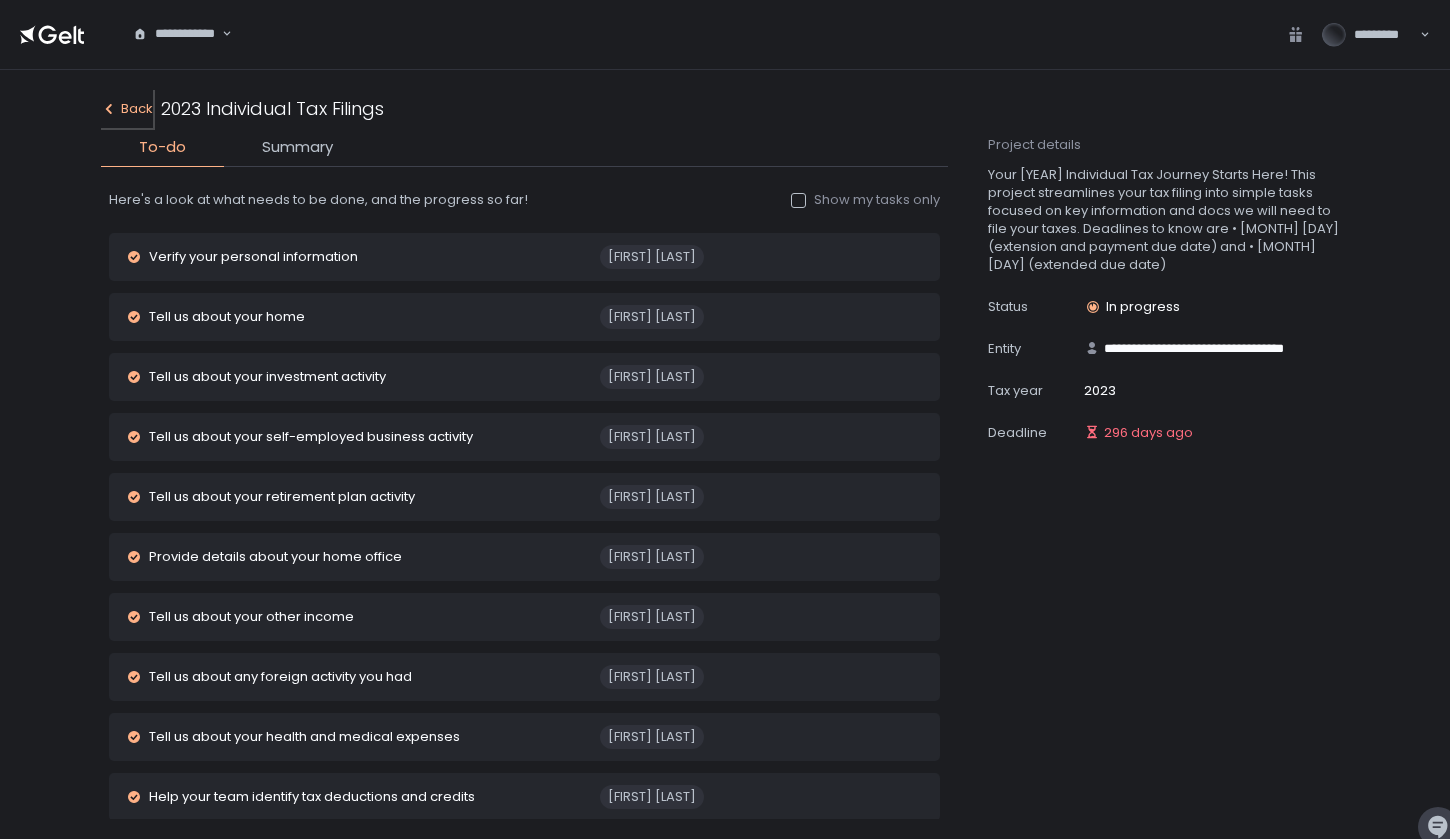 click on "Back" 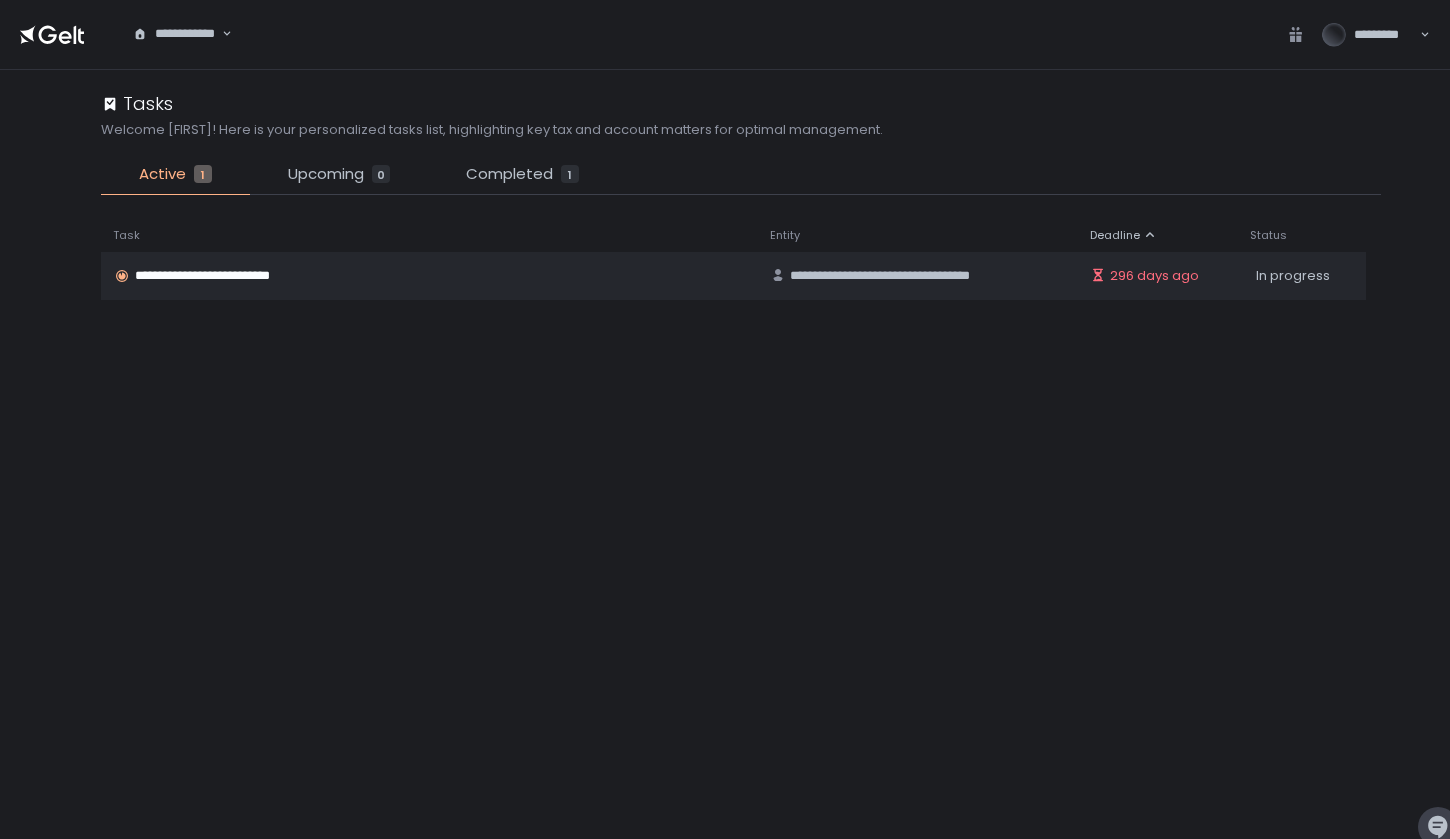 click on "**********" at bounding box center (176, 34) 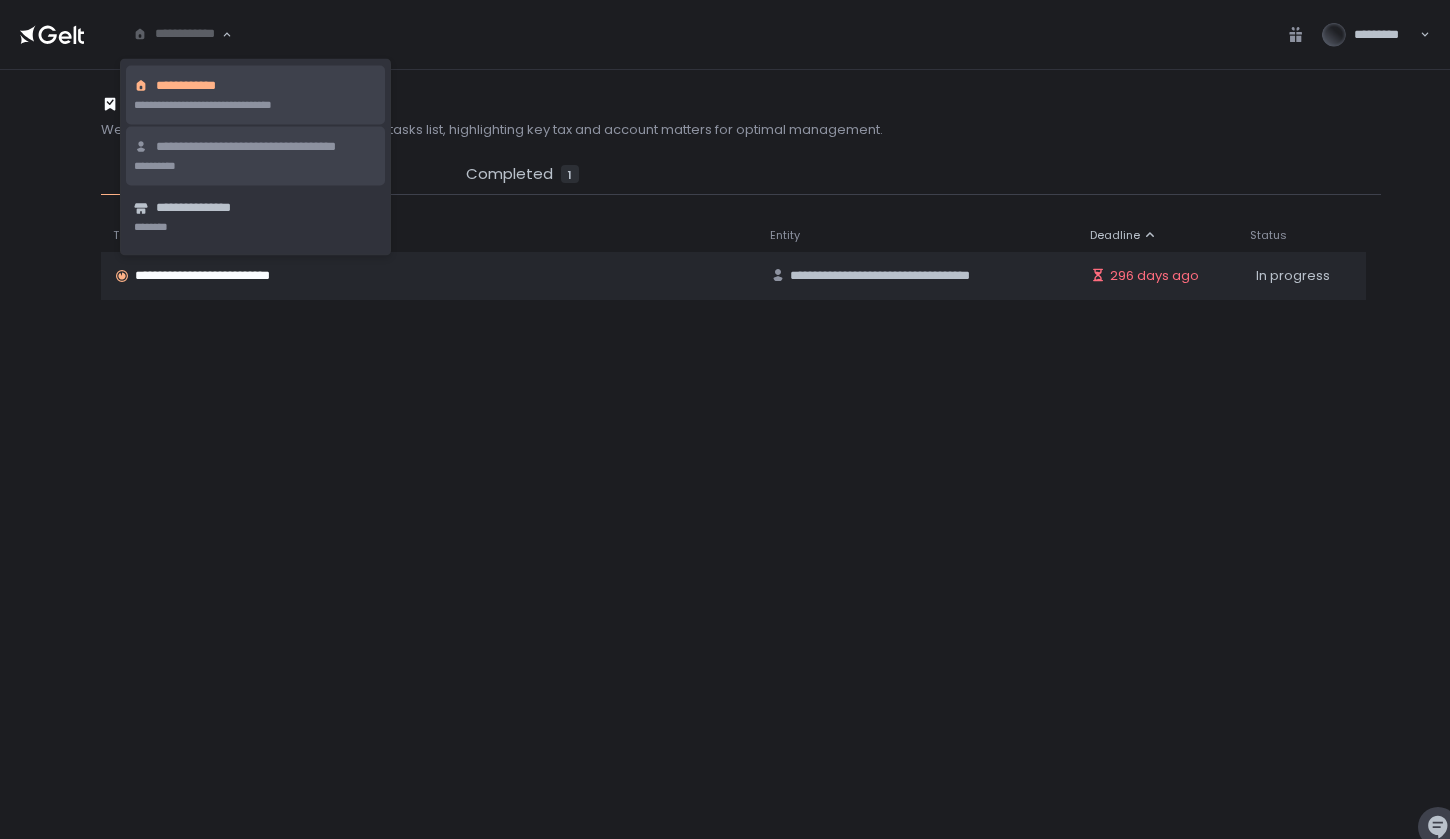 click on "**********" 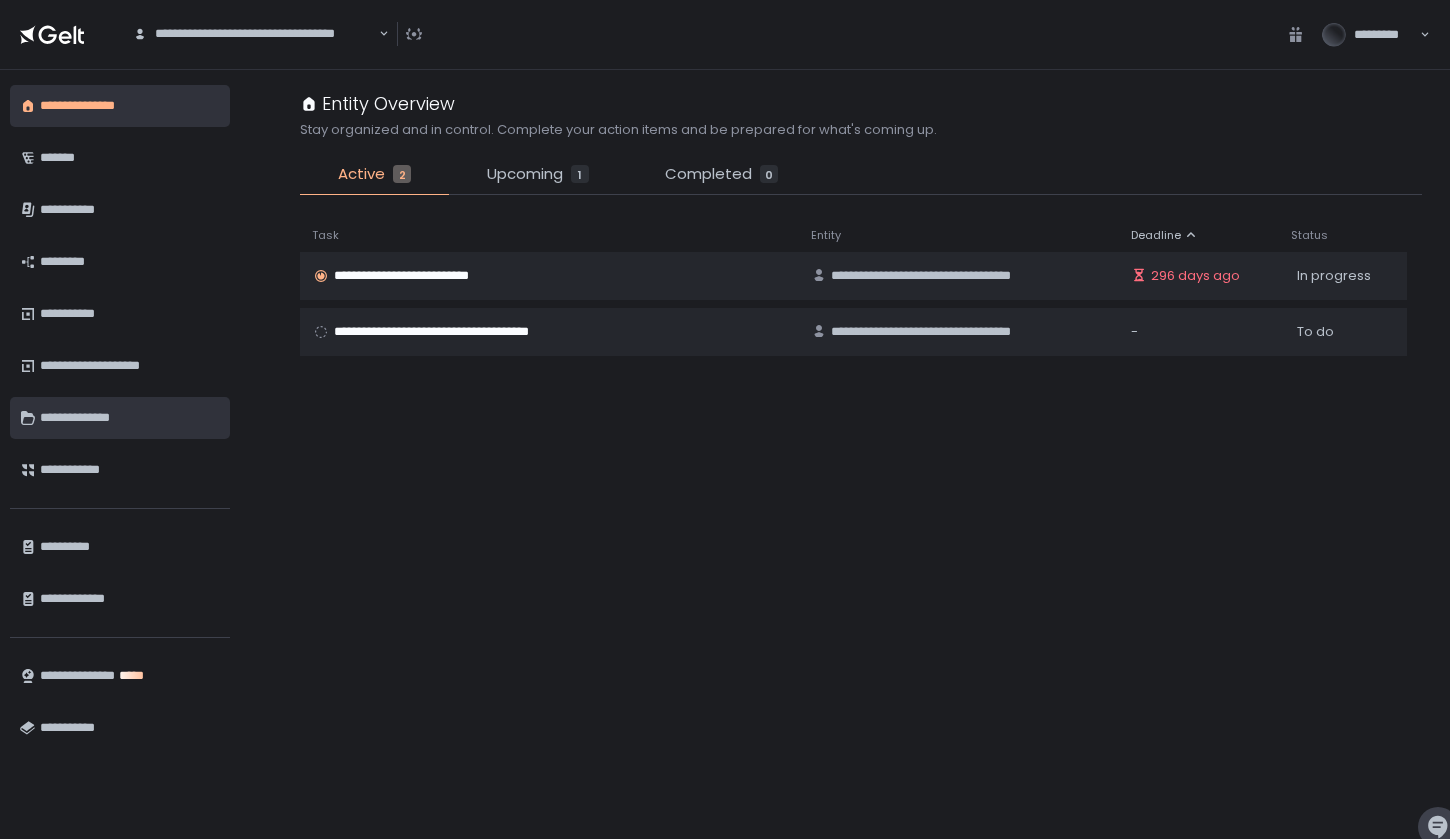click on "**********" at bounding box center [130, 418] 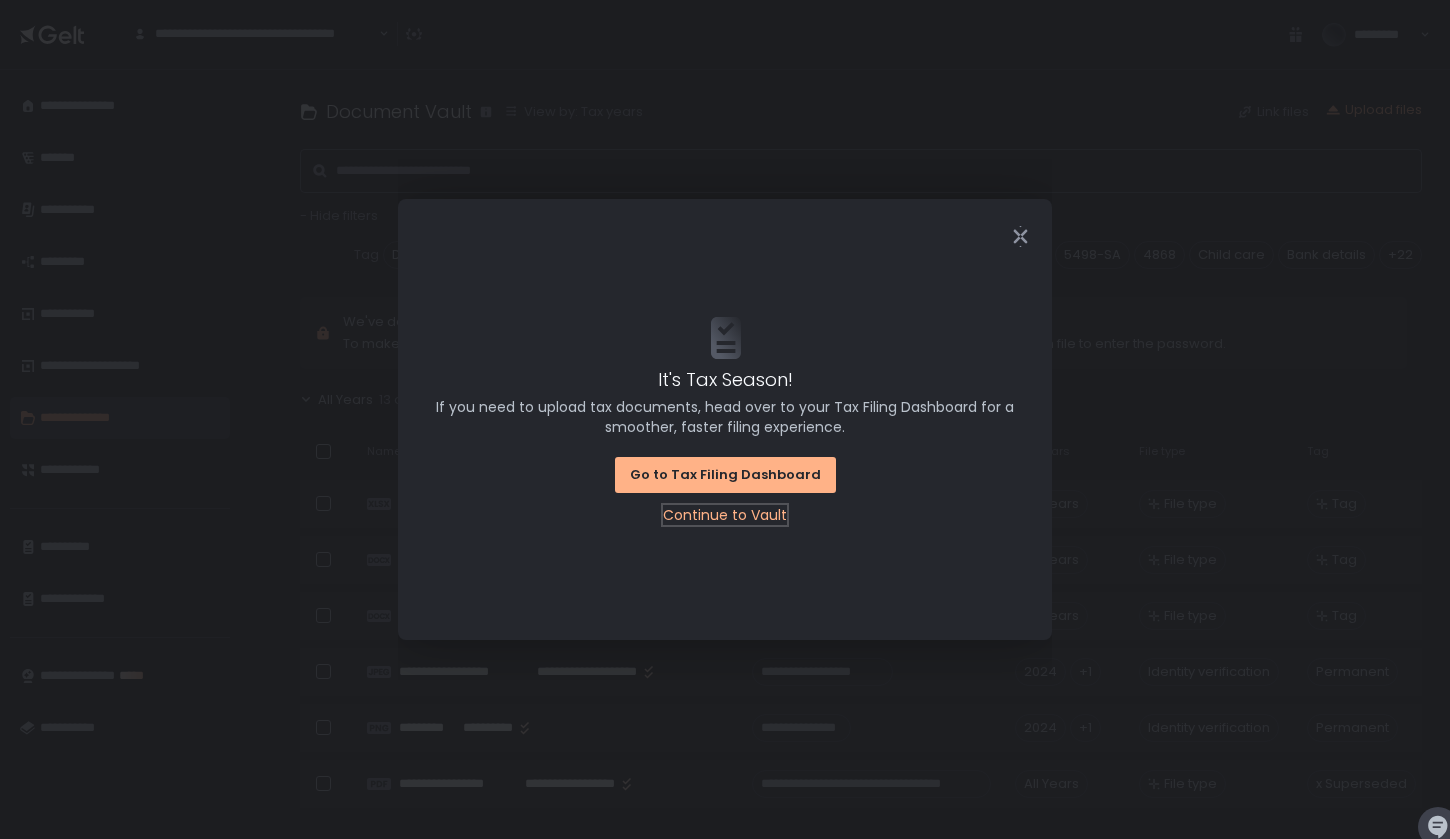 click on "Continue to Vault" at bounding box center [725, 515] 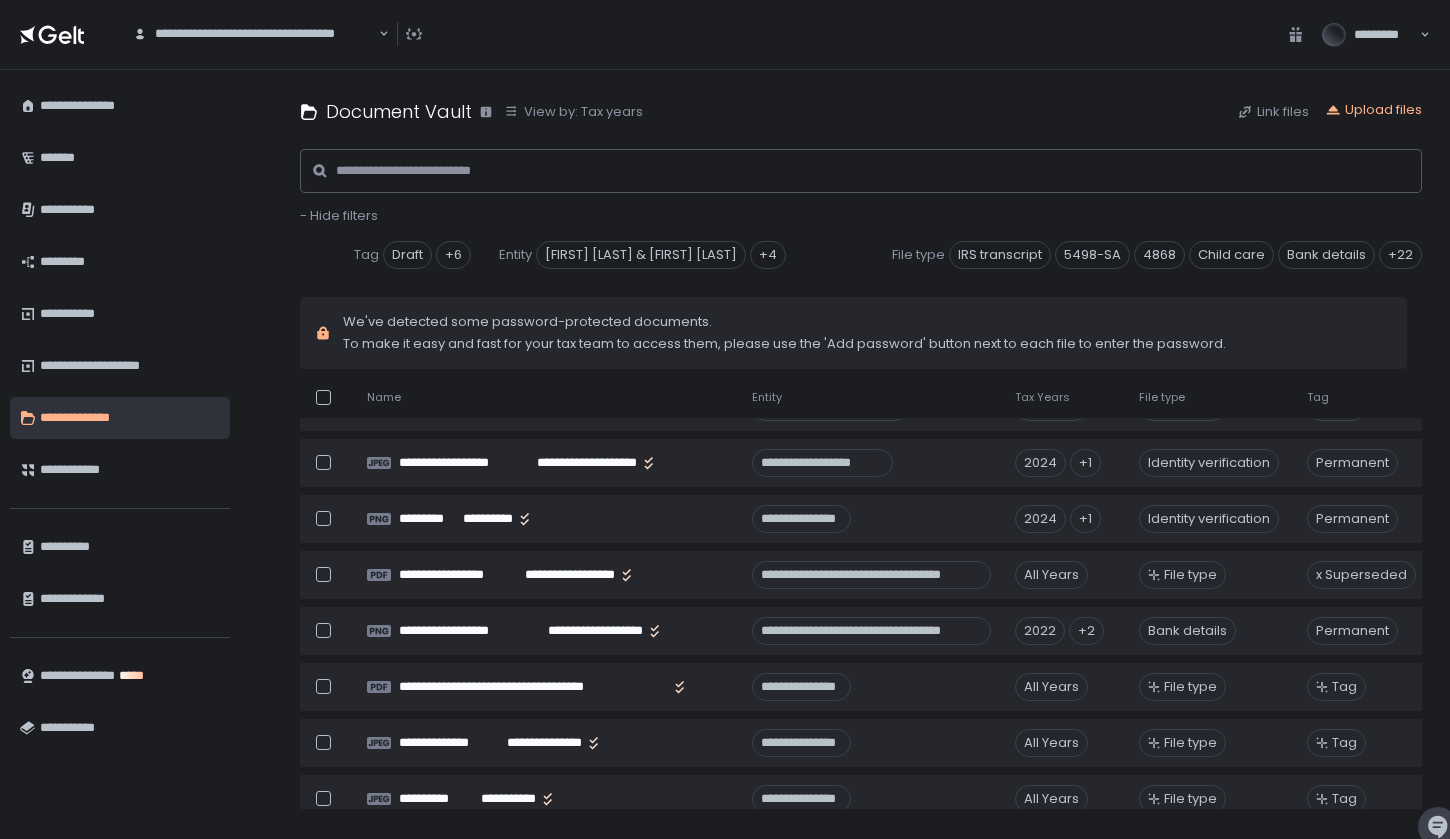 scroll, scrollTop: 0, scrollLeft: 0, axis: both 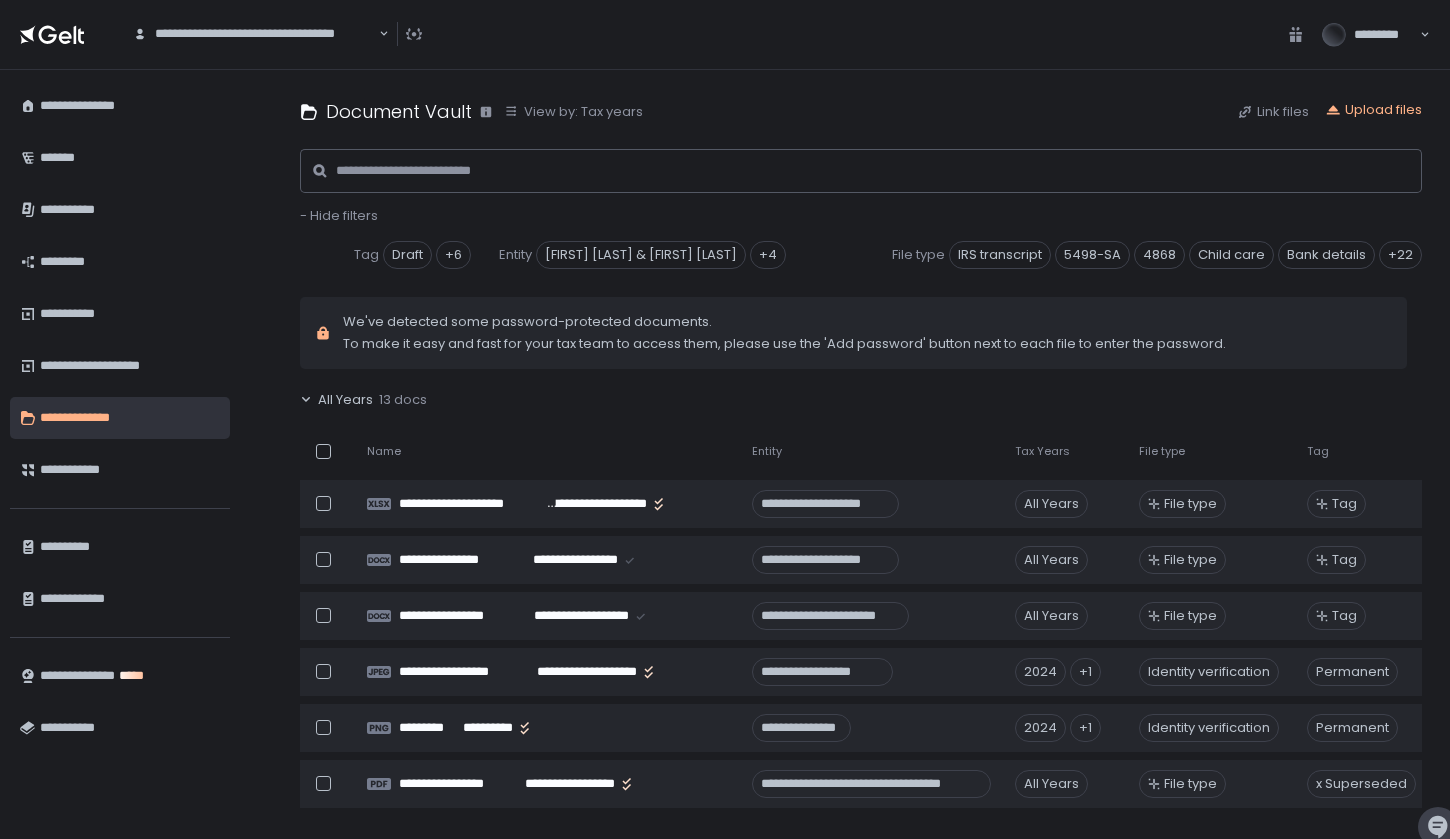 click 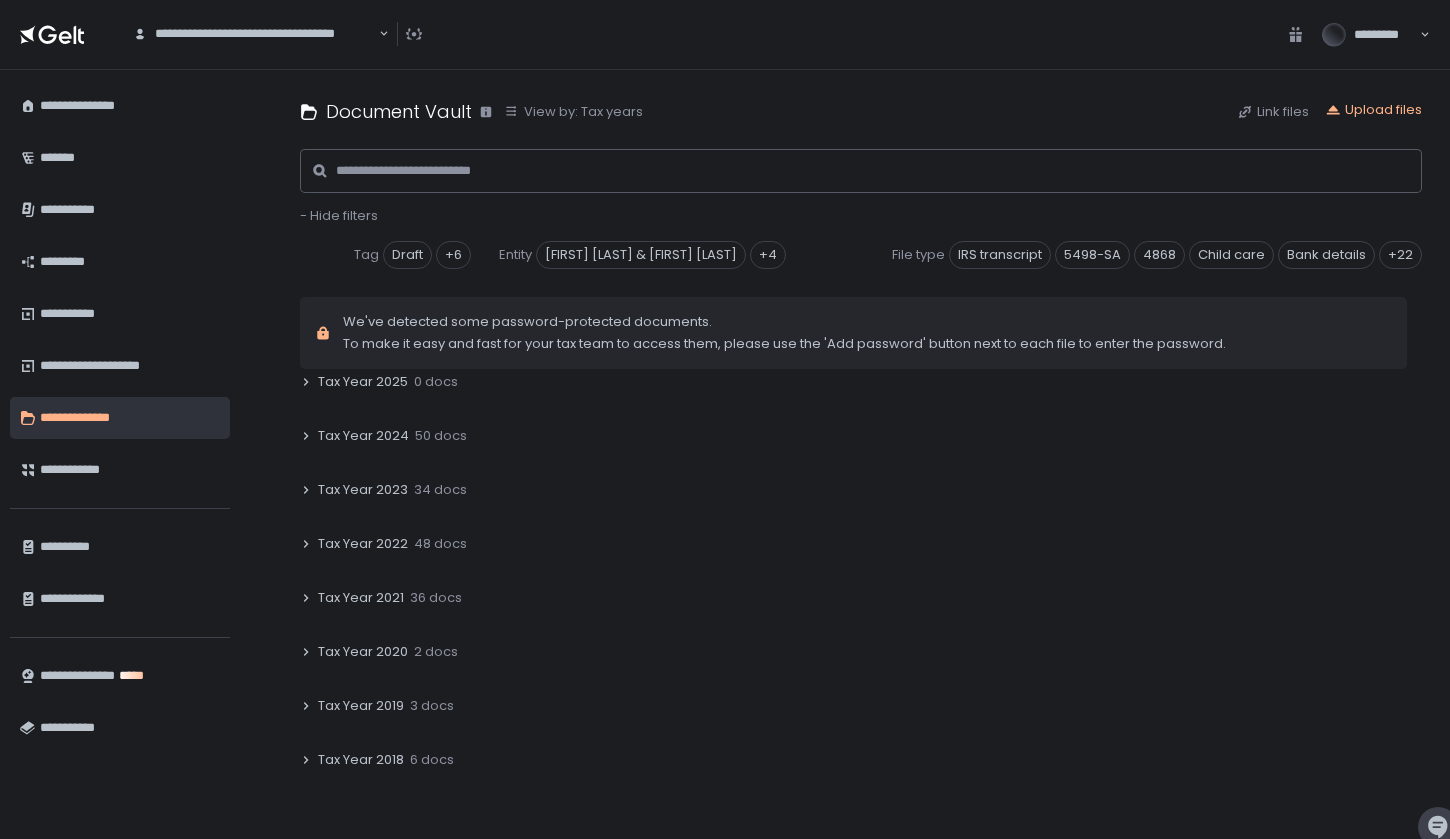 scroll, scrollTop: 122, scrollLeft: 0, axis: vertical 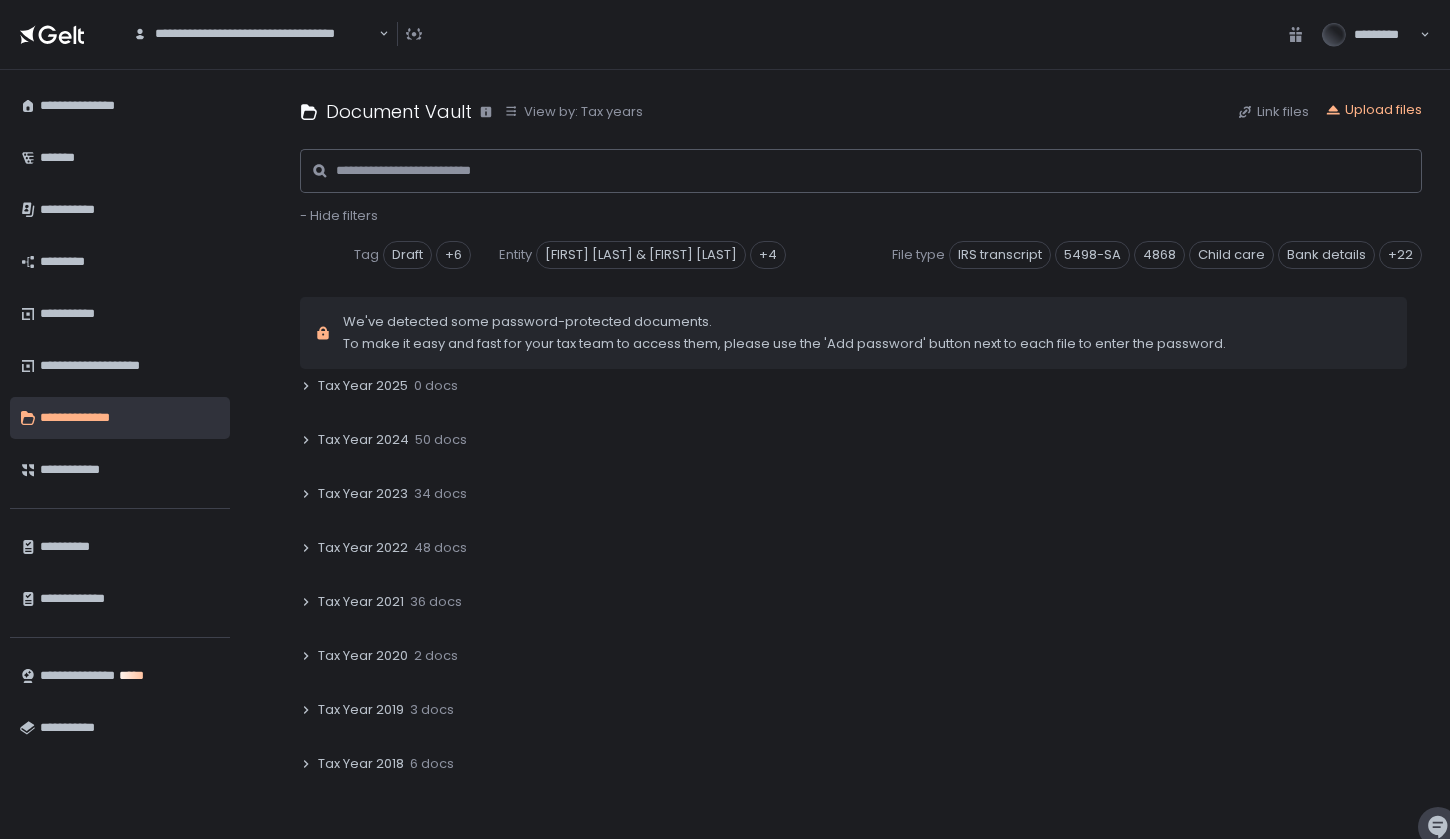 click 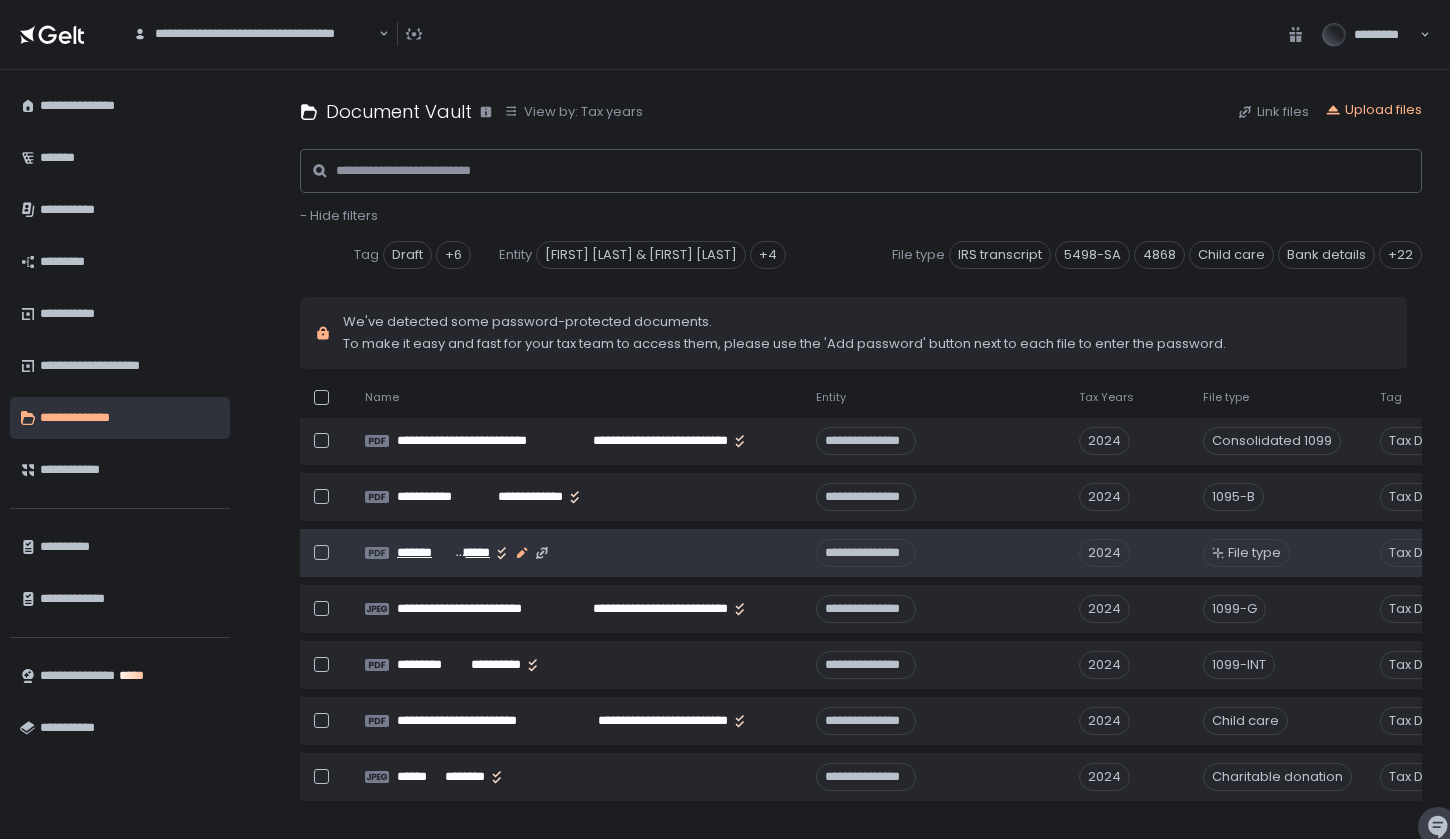 scroll, scrollTop: 1345, scrollLeft: 0, axis: vertical 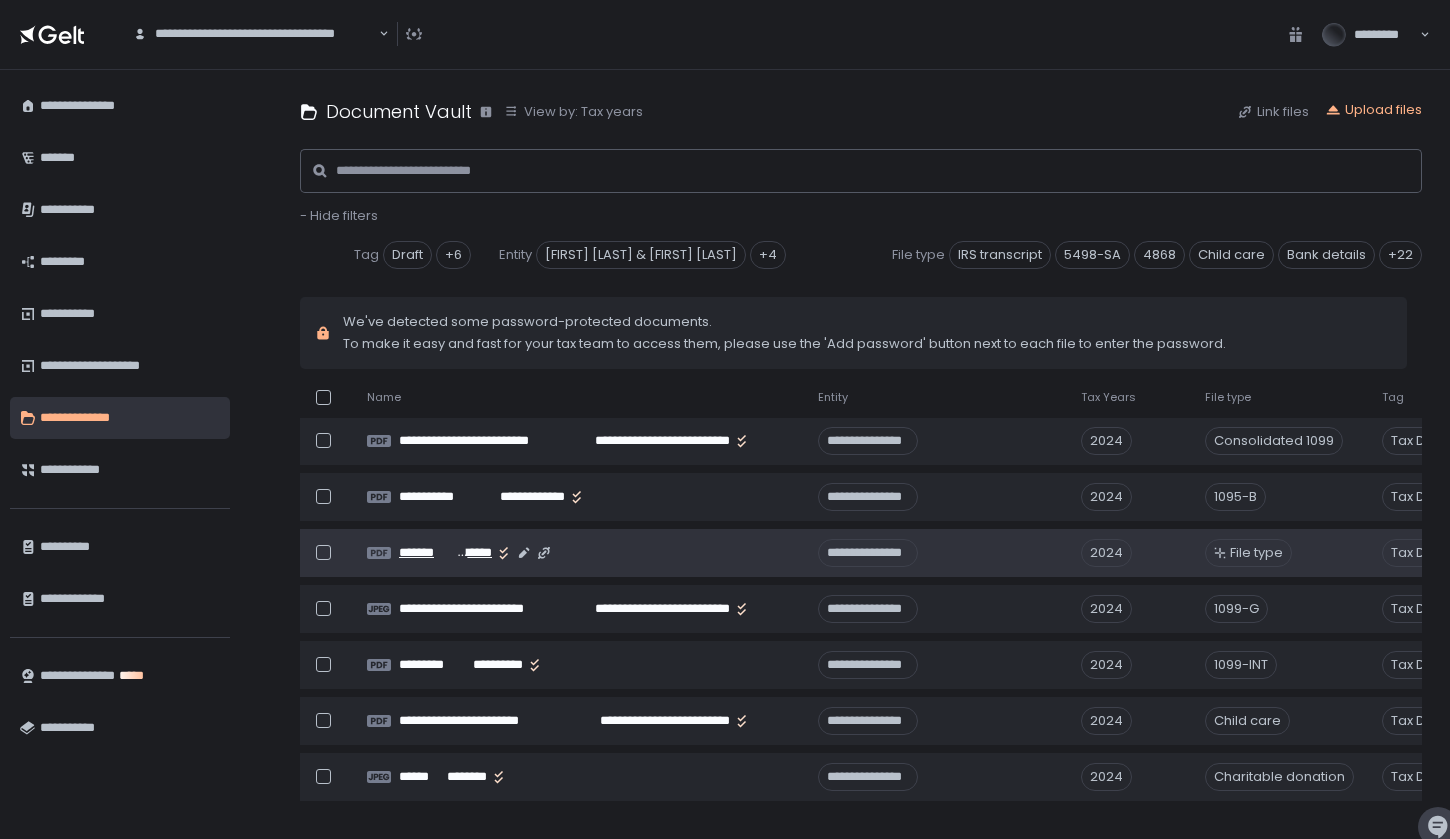 click on "********" at bounding box center (473, 553) 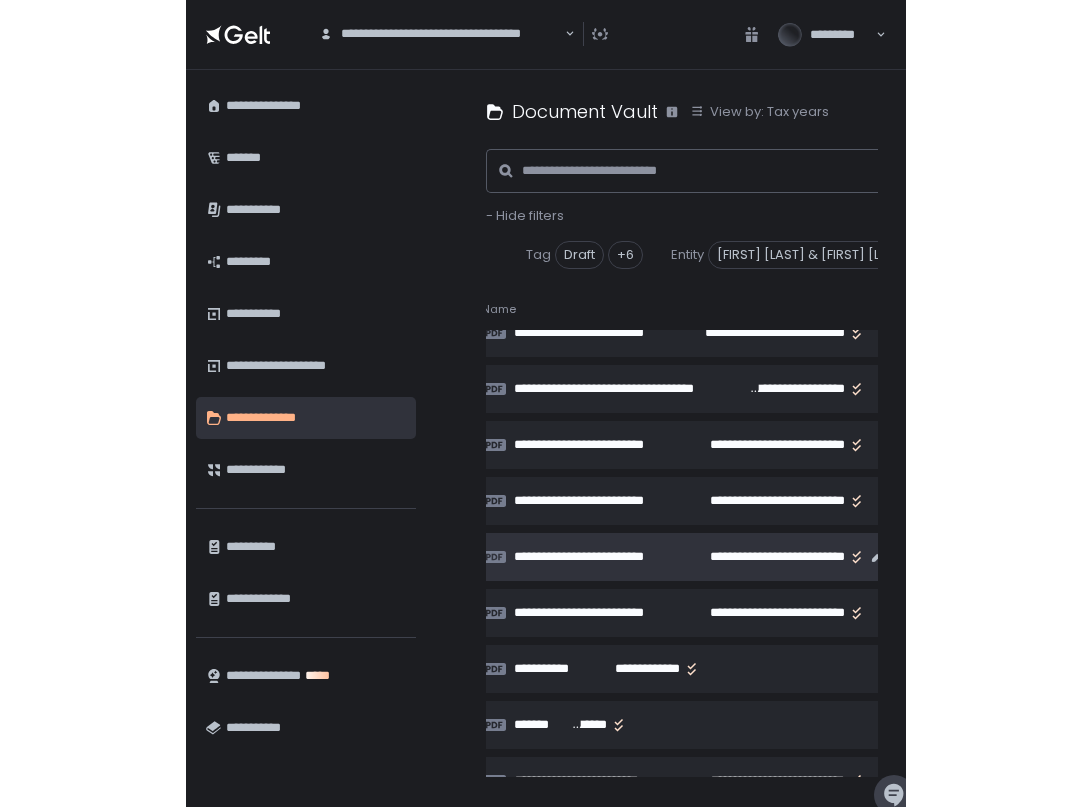 scroll, scrollTop: 1085, scrollLeft: 75, axis: both 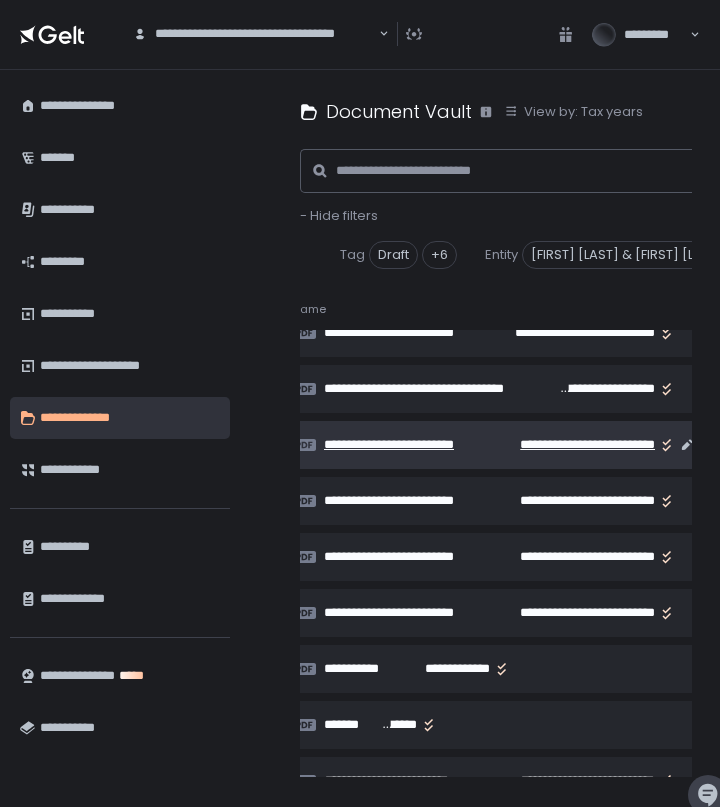 click on "**********" at bounding box center (420, 445) 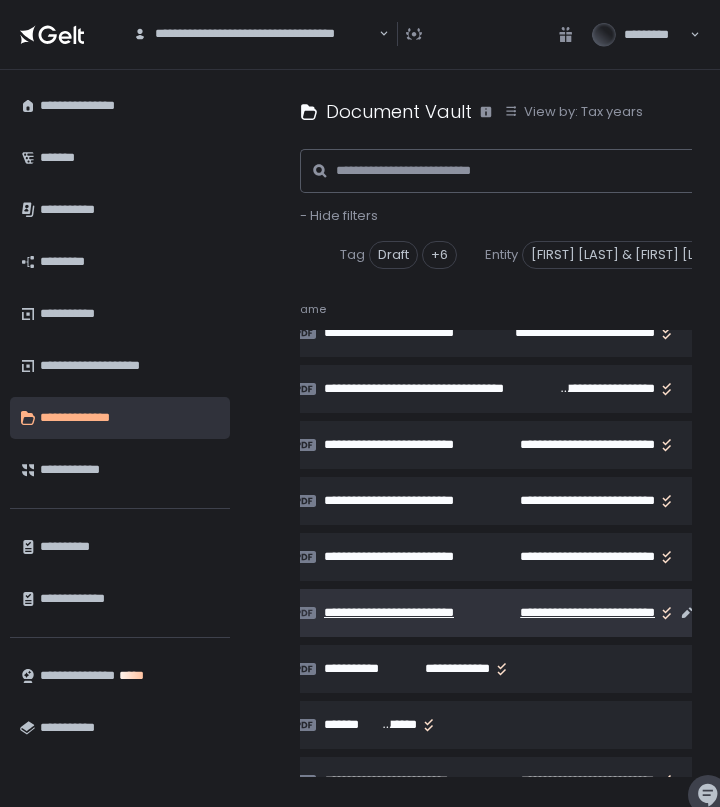click on "**********" at bounding box center (420, 613) 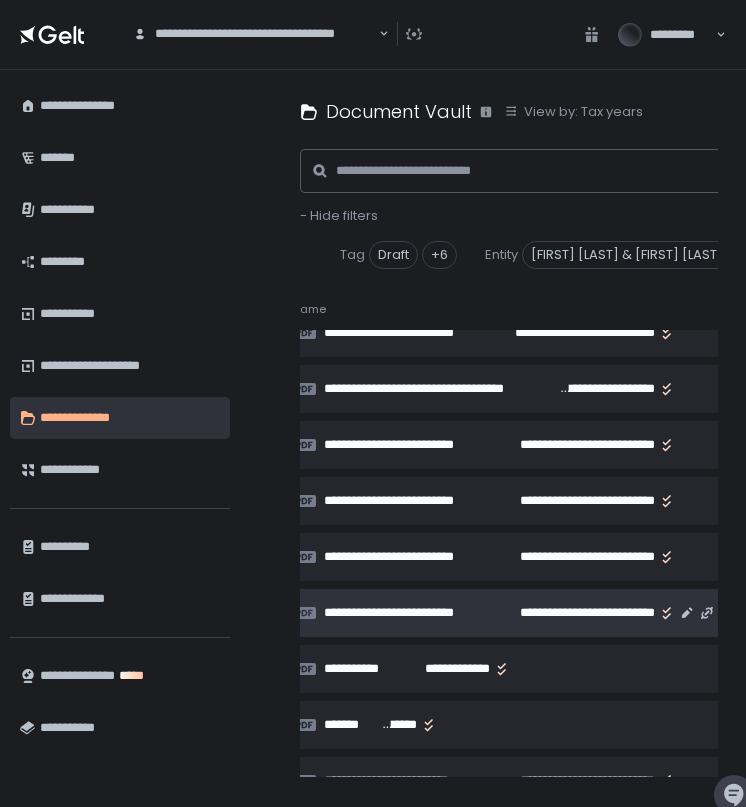 click on "**********" 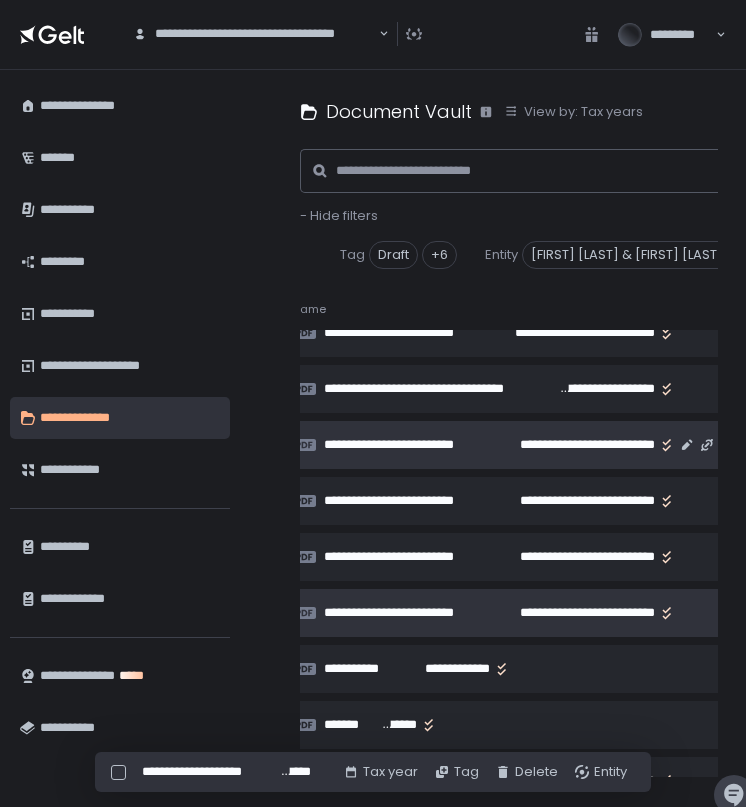 click on "**********" 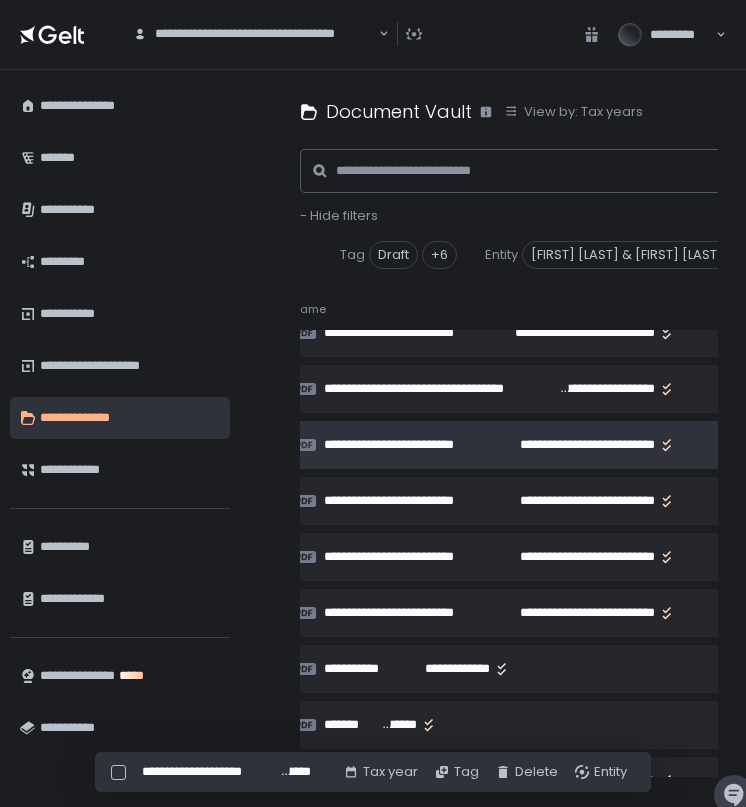 click on "**********" at bounding box center [211, 772] 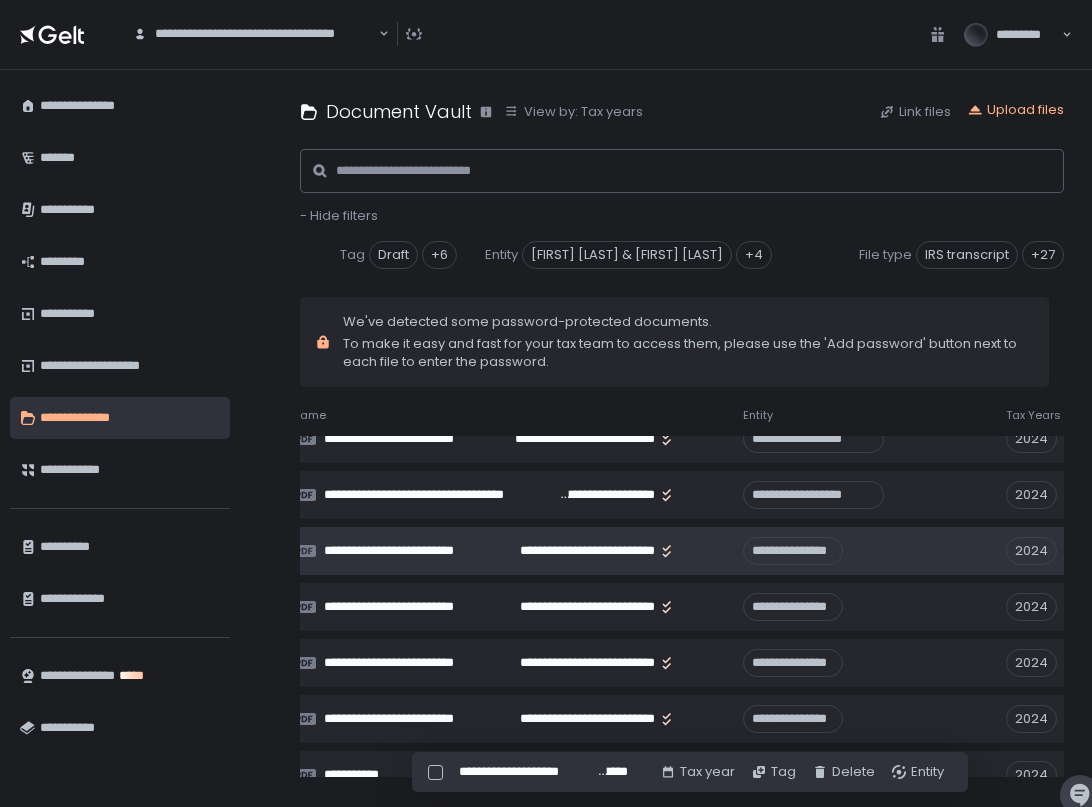 click on "**********" at bounding box center [666, 438] 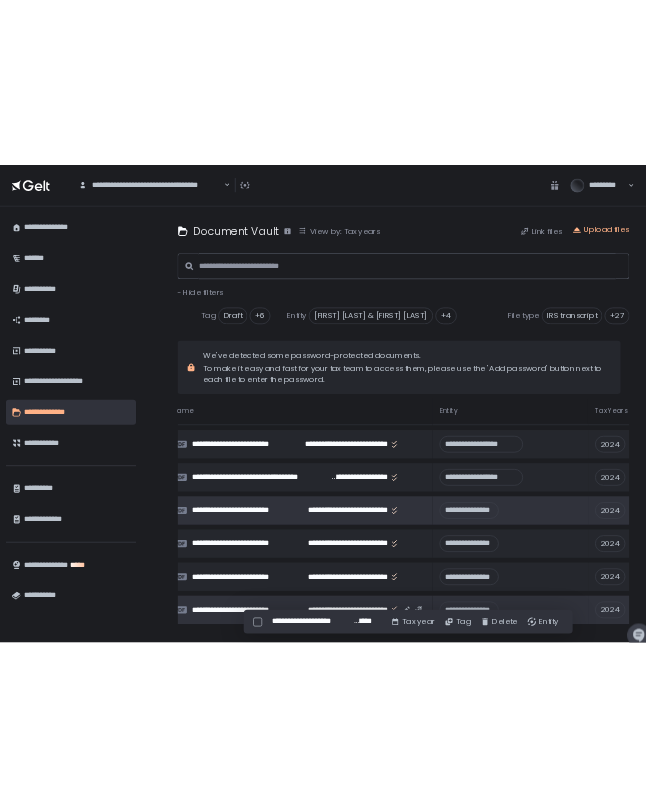 scroll, scrollTop: 1085, scrollLeft: 75, axis: both 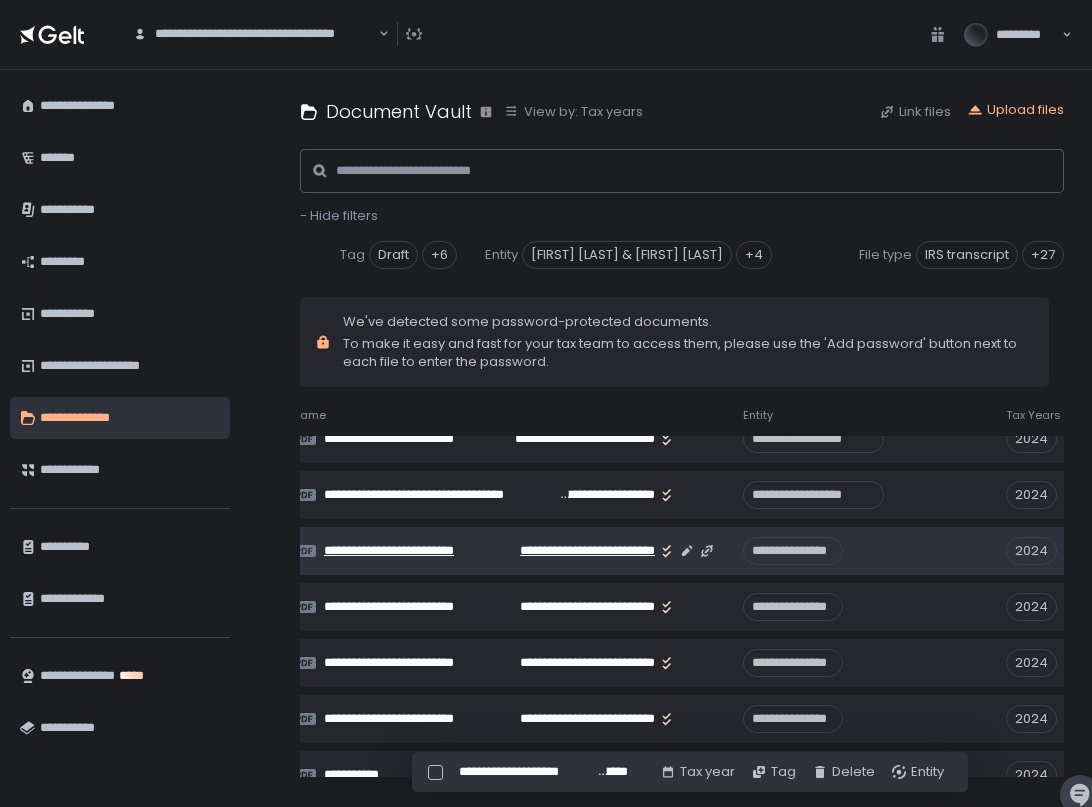click on "**********" at bounding box center (586, 551) 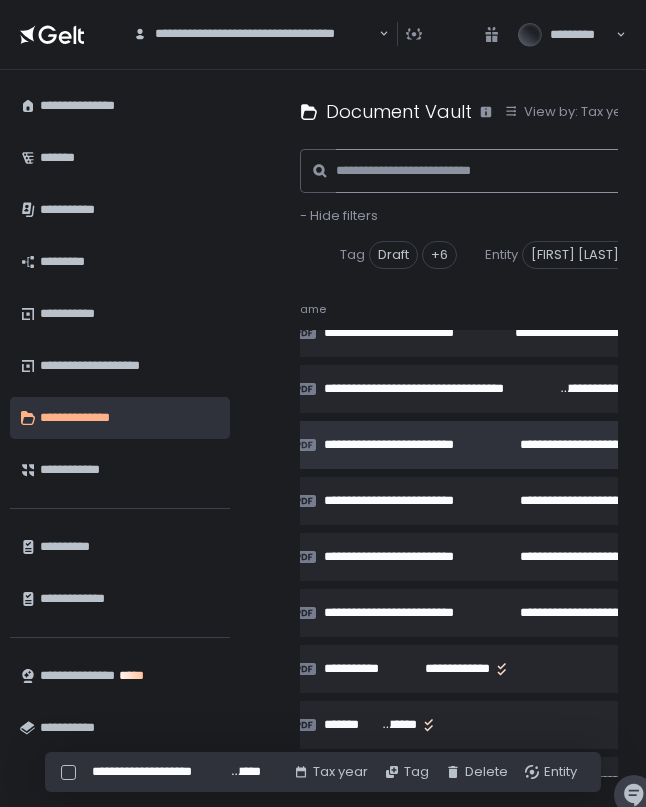 click 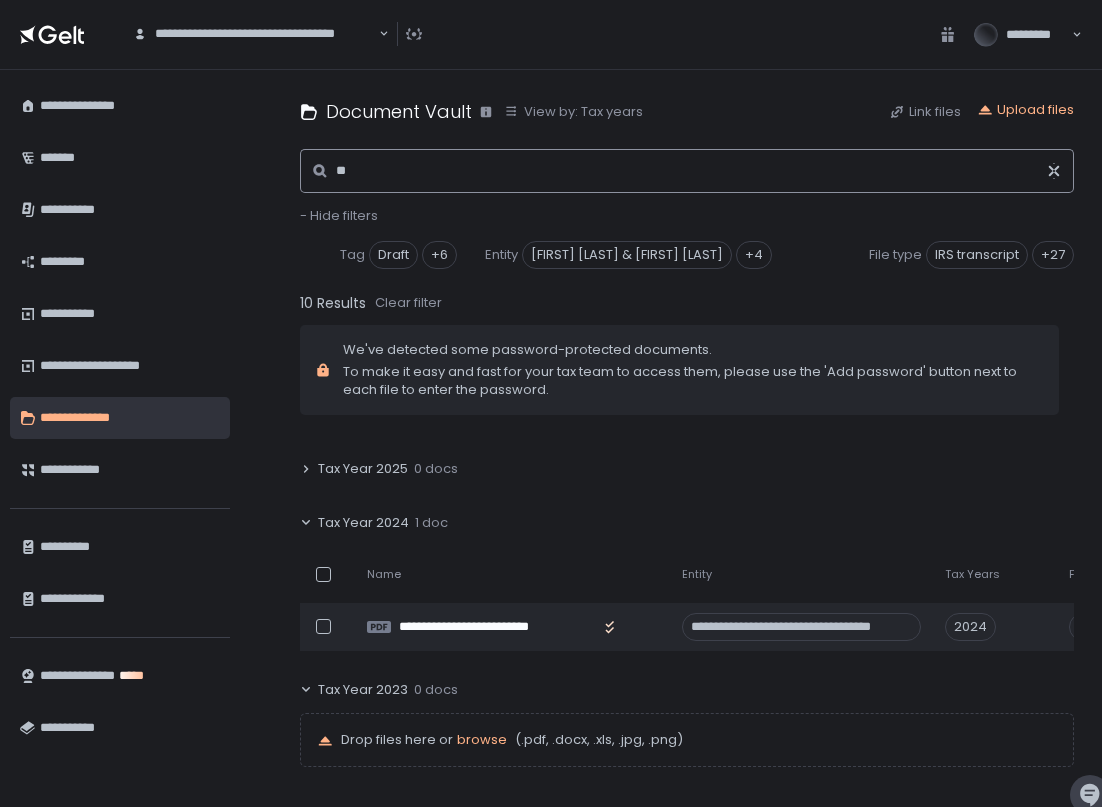 scroll, scrollTop: 190, scrollLeft: 0, axis: vertical 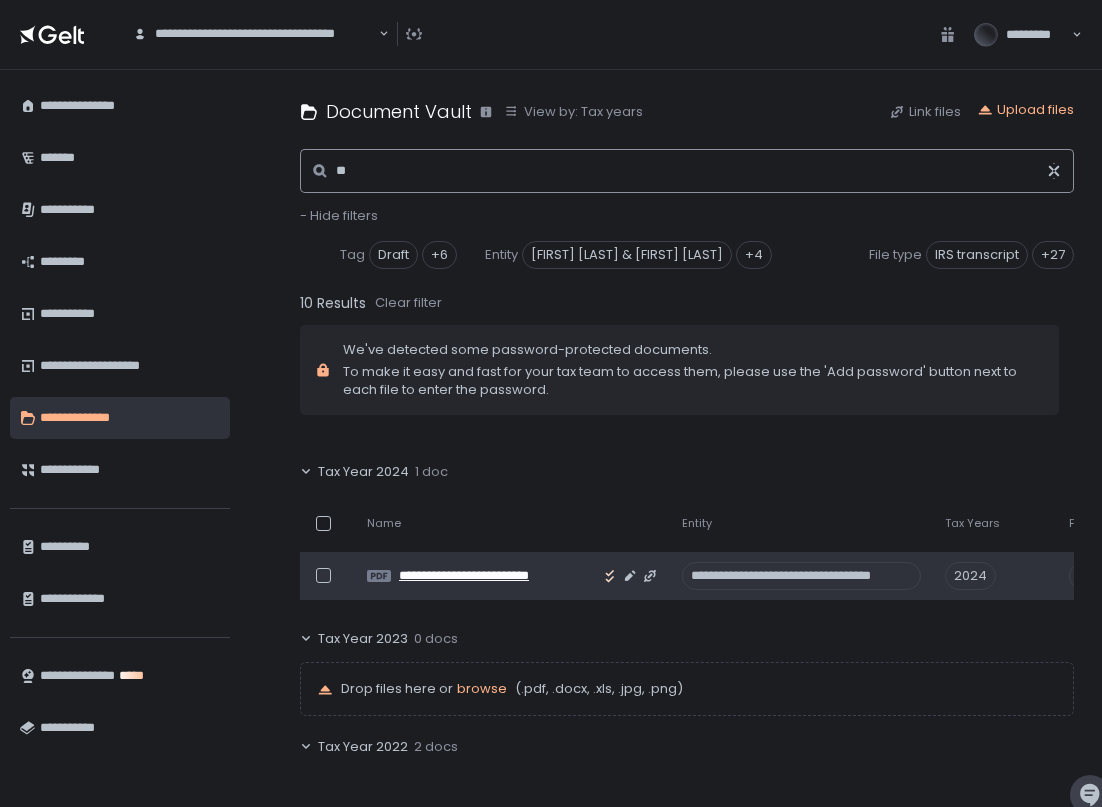 type on "**" 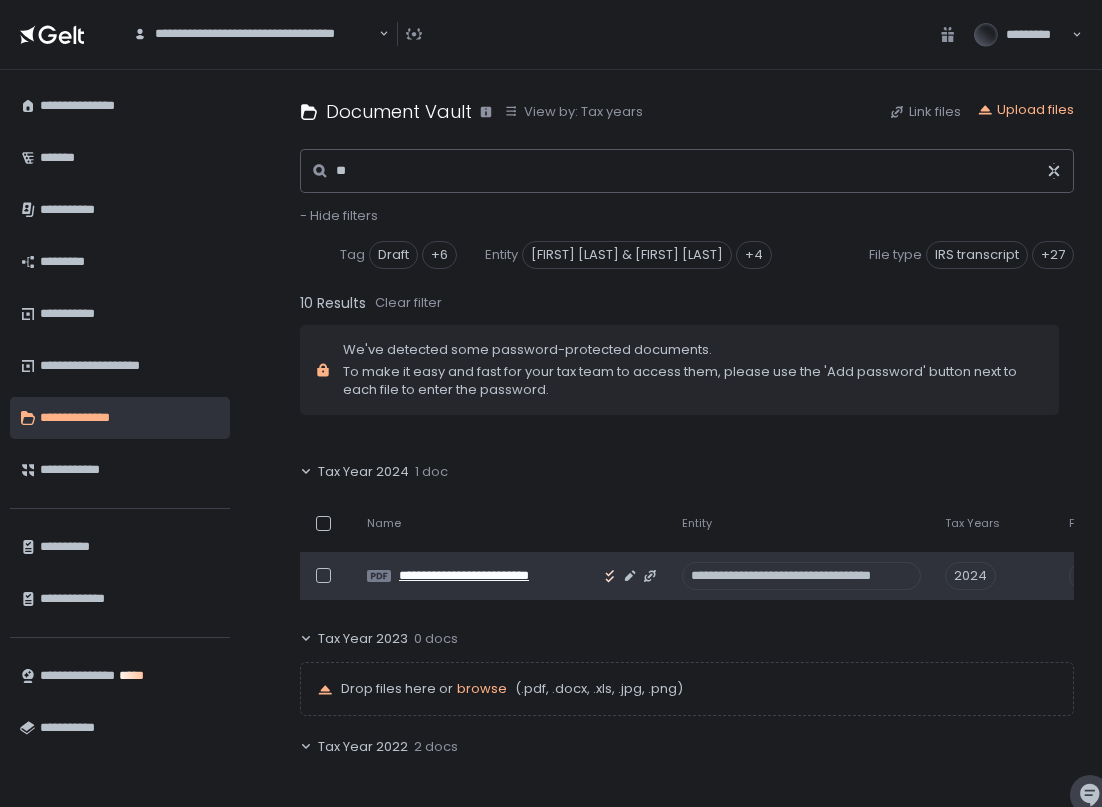 click on "**********" at bounding box center (498, 576) 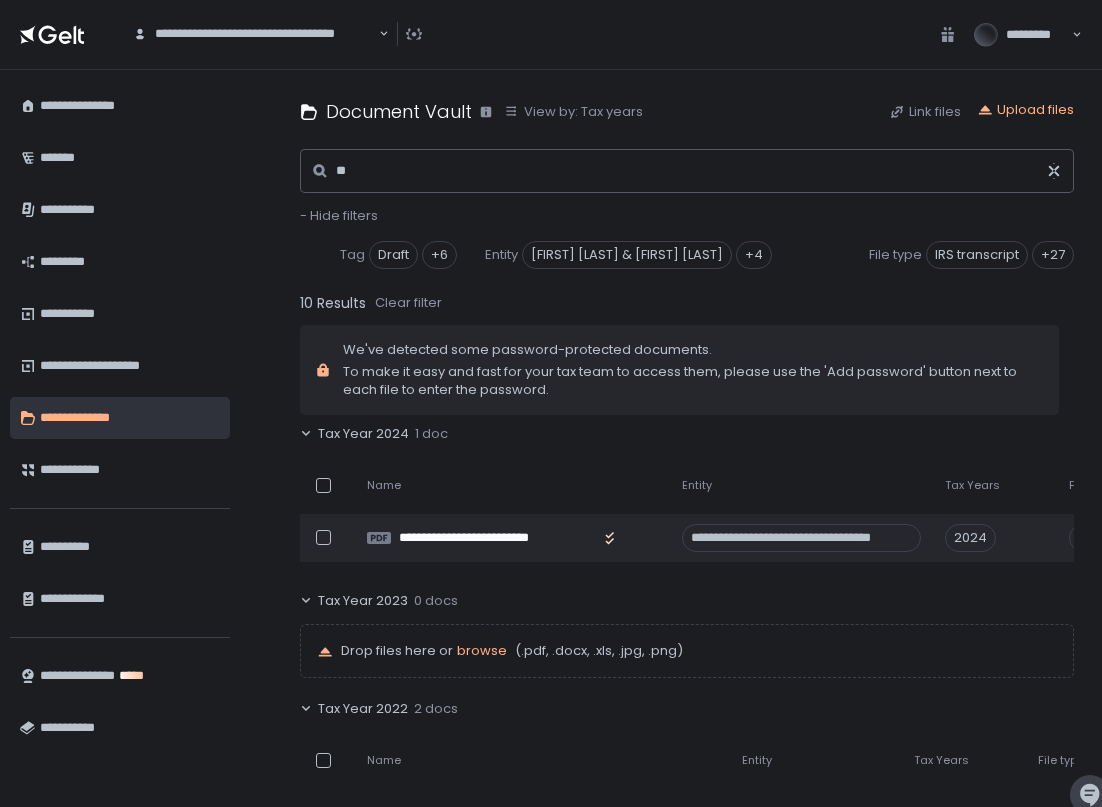 scroll, scrollTop: 229, scrollLeft: 0, axis: vertical 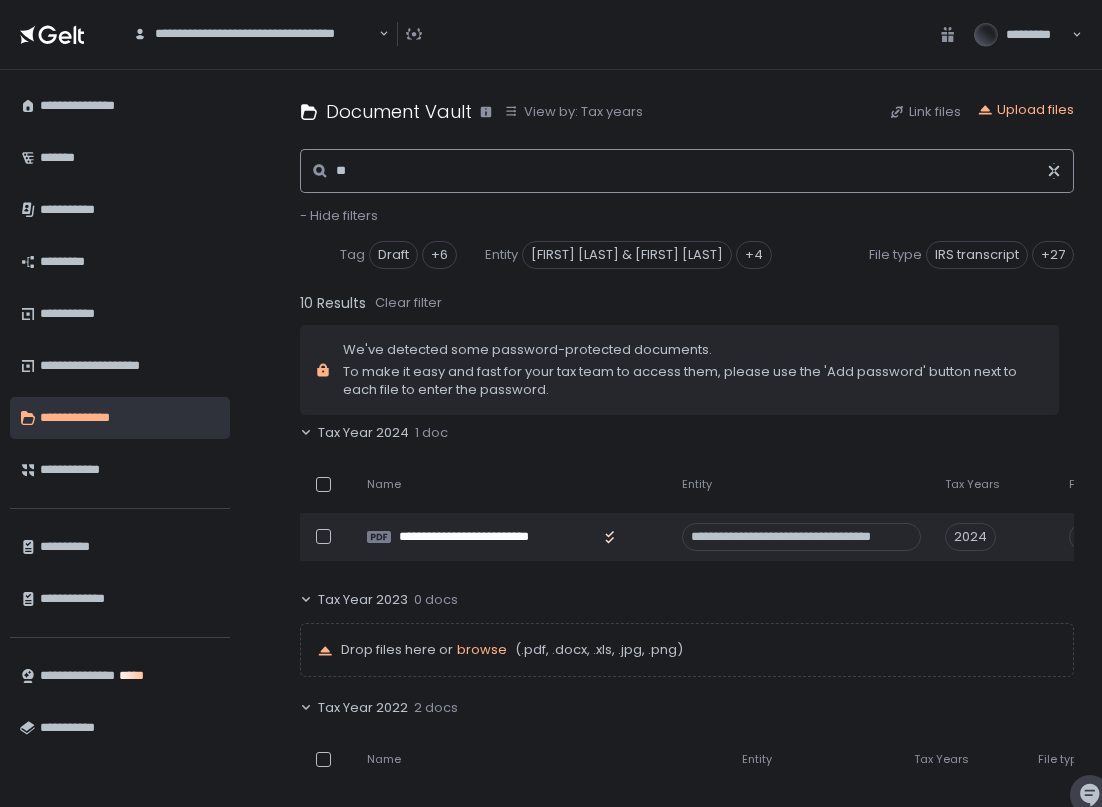 click on "**" 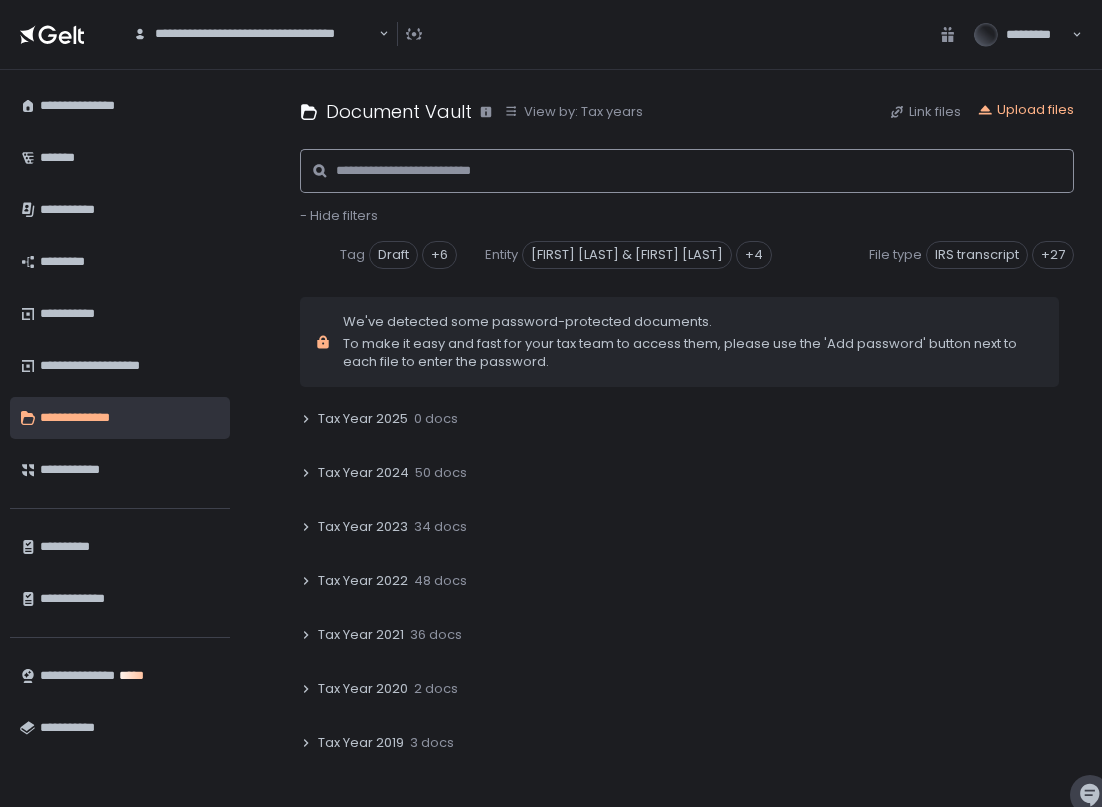 scroll, scrollTop: 66, scrollLeft: 0, axis: vertical 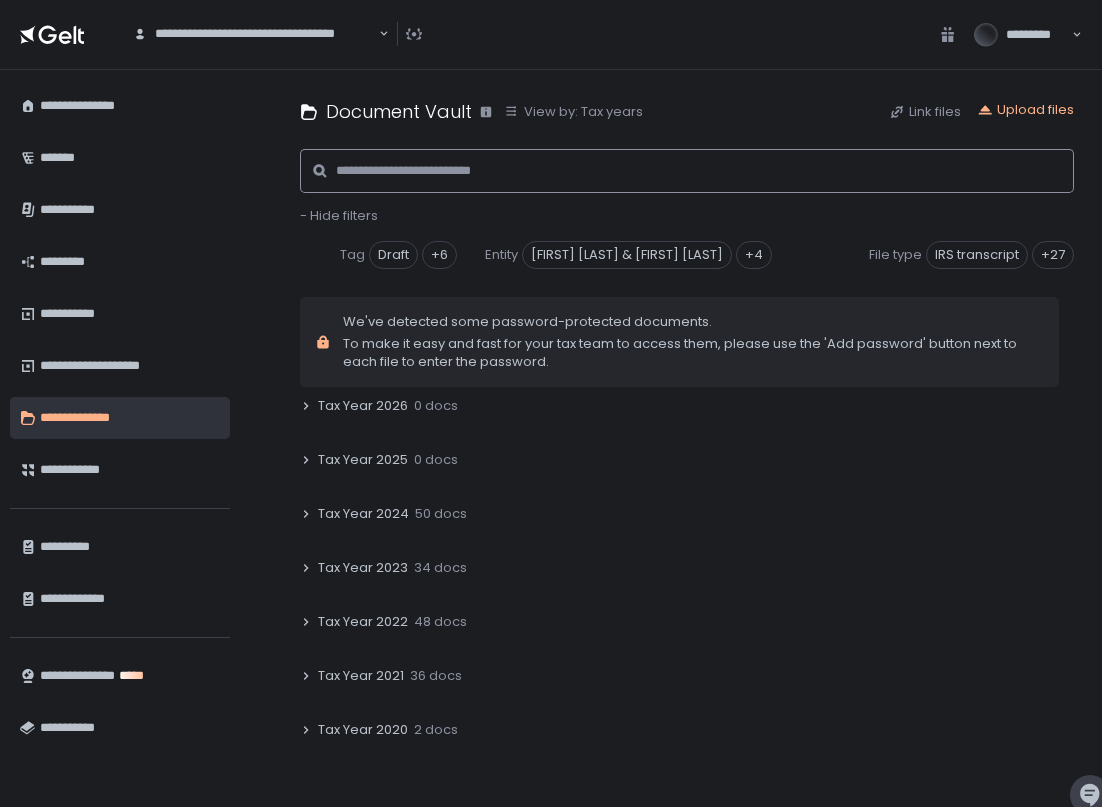 type 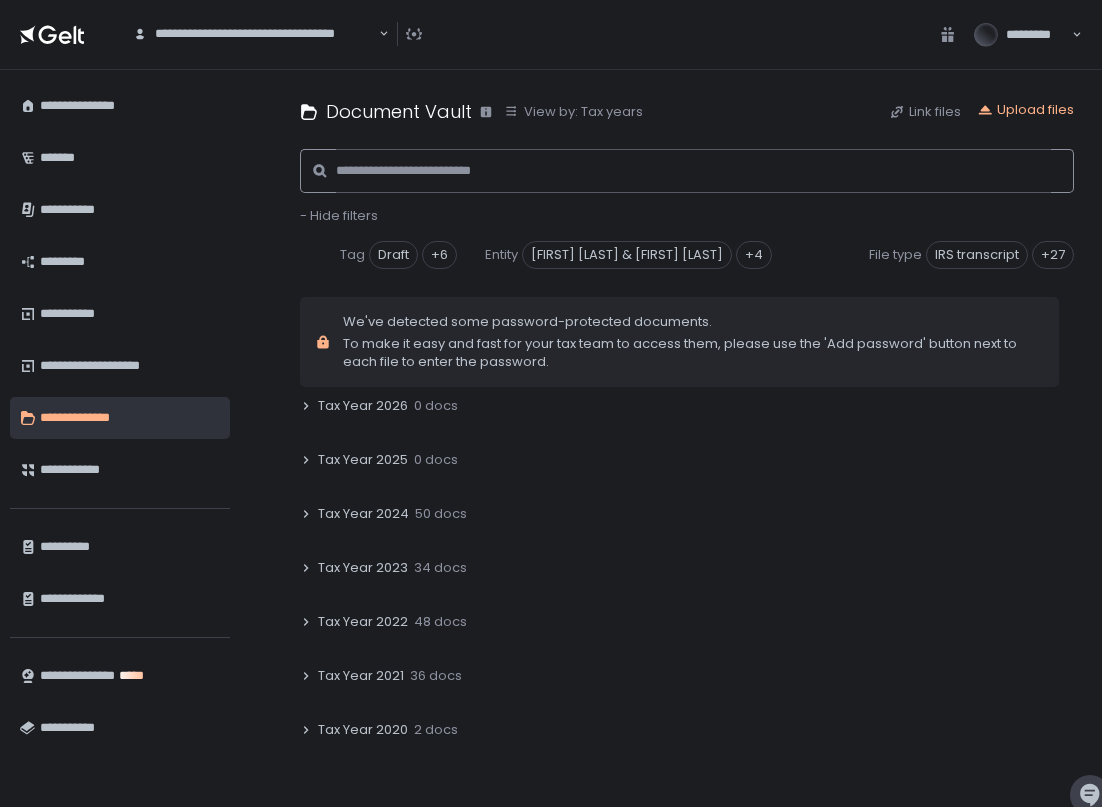 click 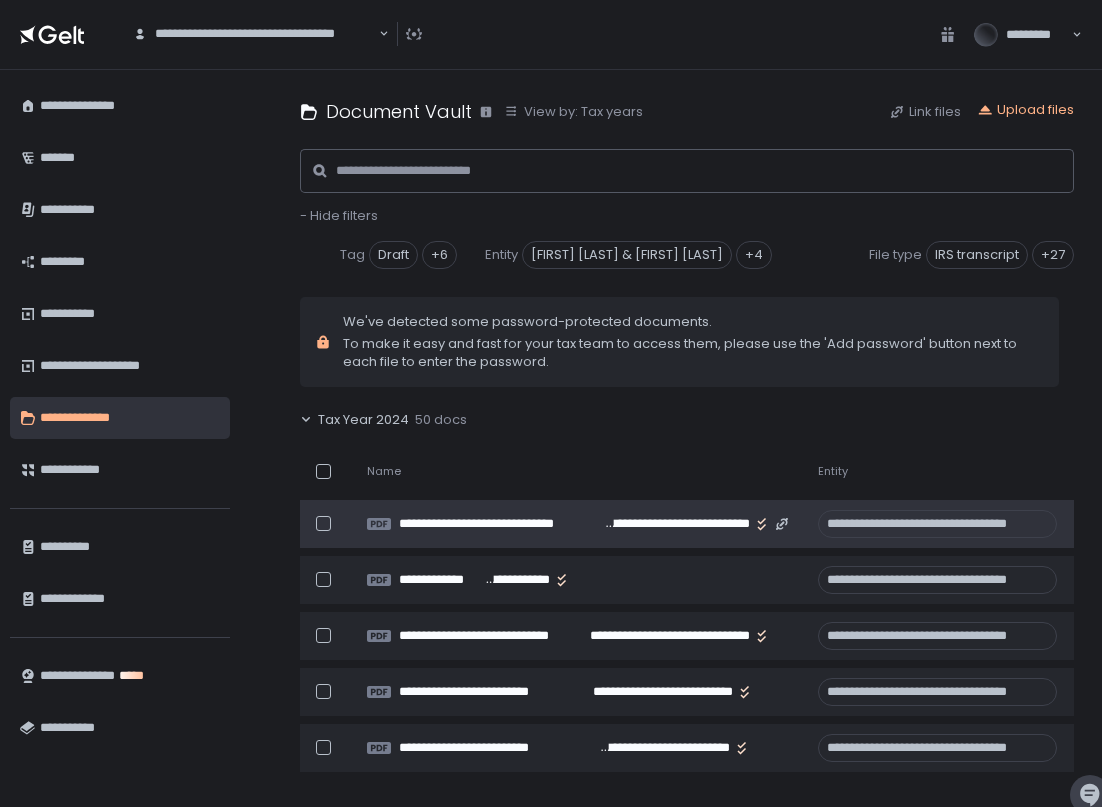 scroll, scrollTop: 176, scrollLeft: 0, axis: vertical 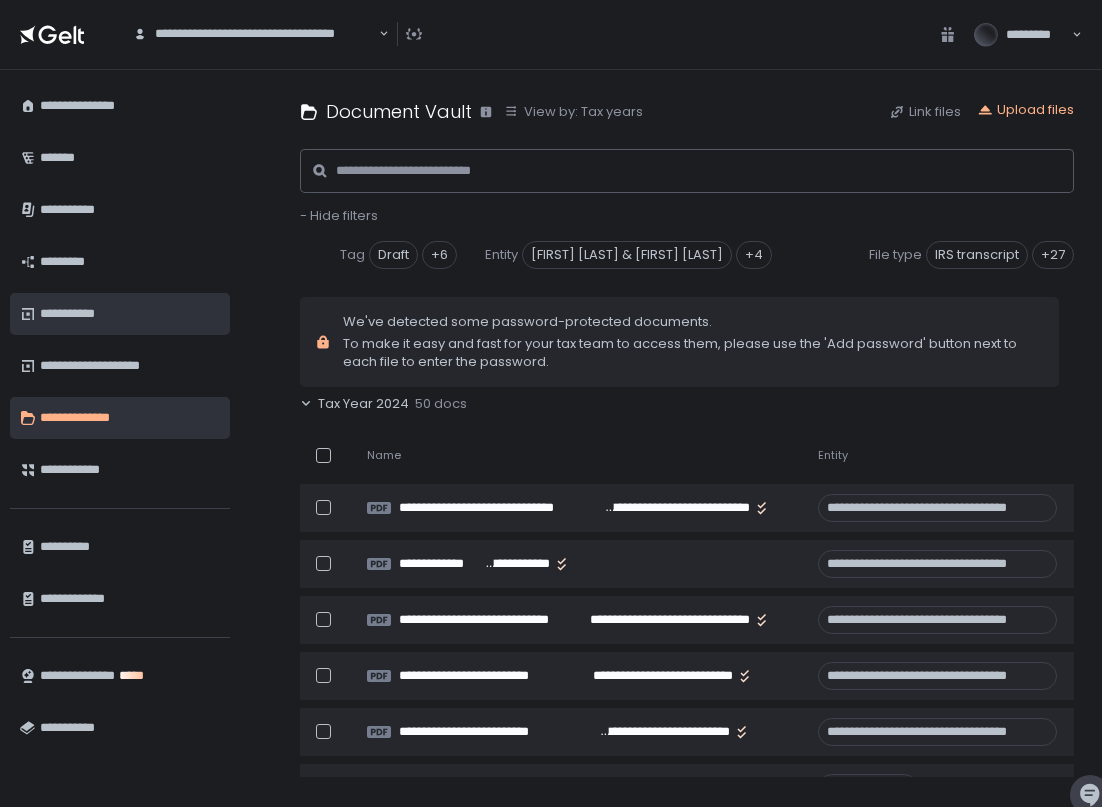 click on "**********" at bounding box center (130, 314) 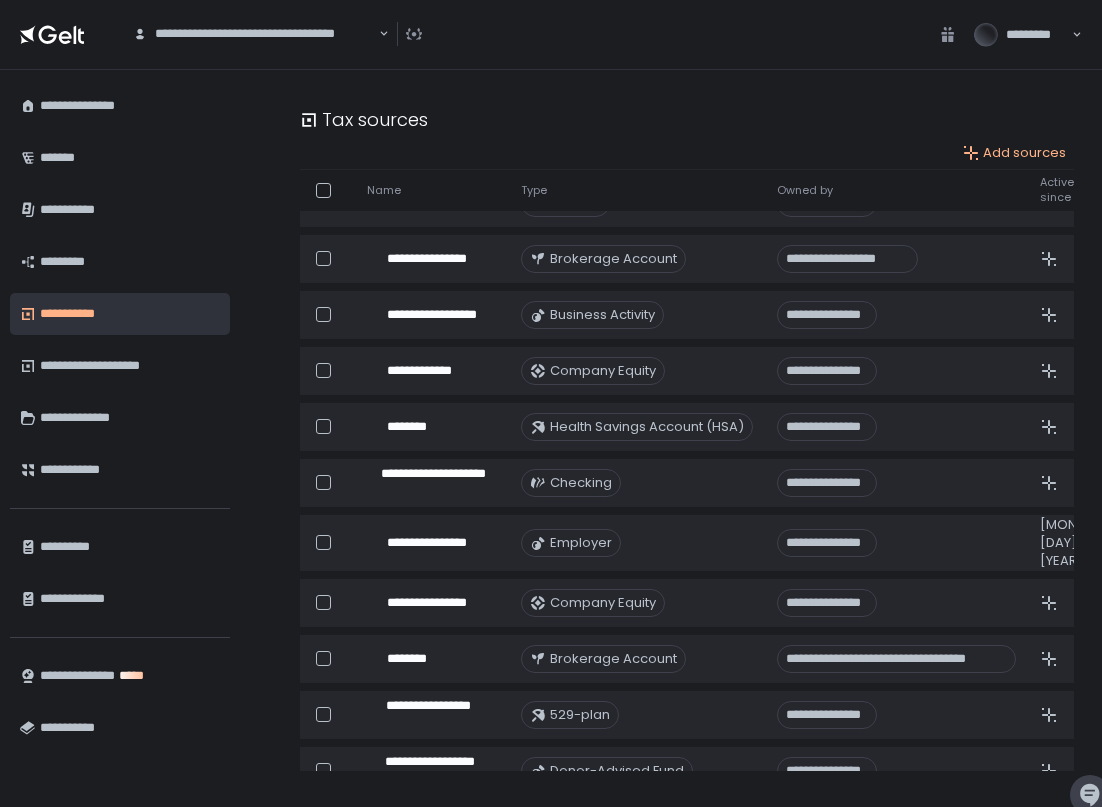 scroll, scrollTop: 1847, scrollLeft: 0, axis: vertical 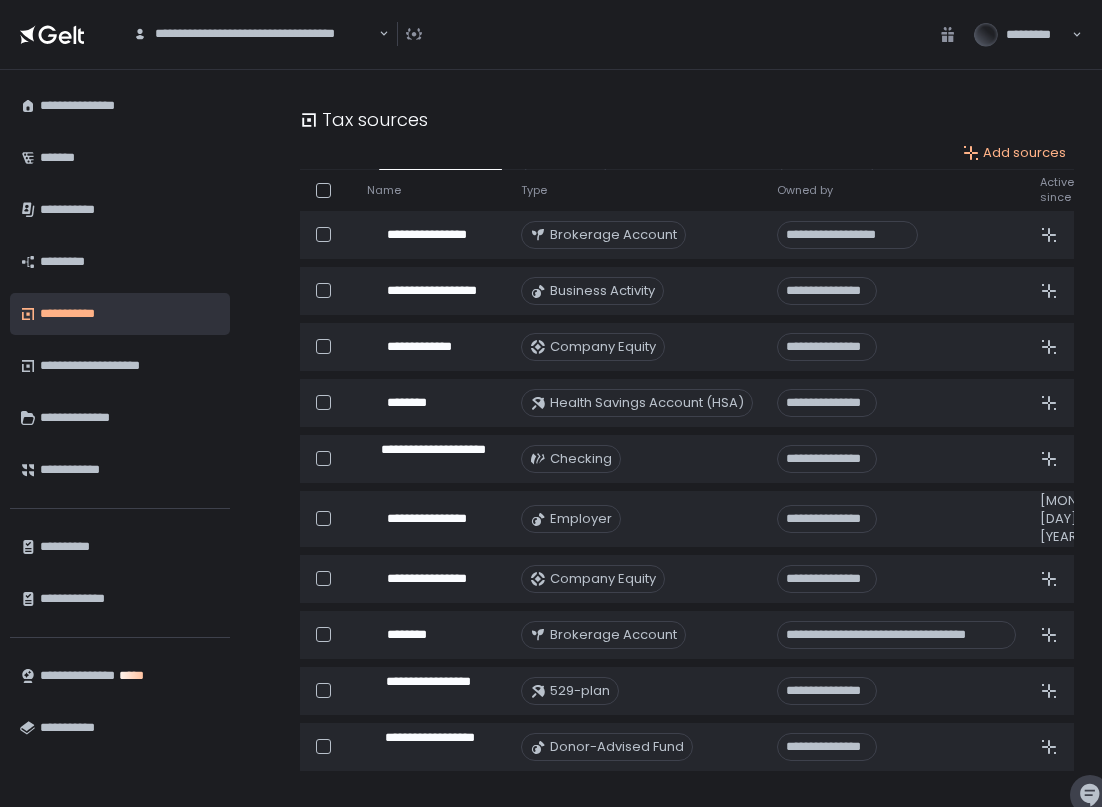 click on "**********" at bounding box center (551, 35) 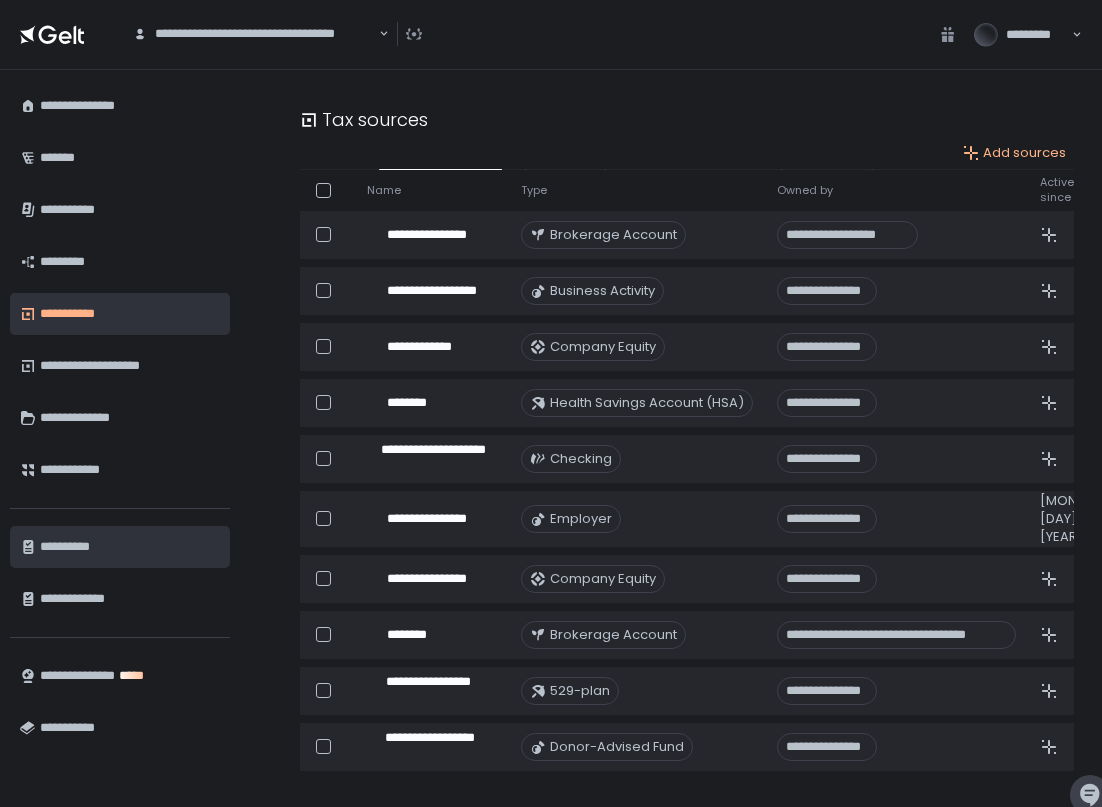 click on "**********" at bounding box center (130, 547) 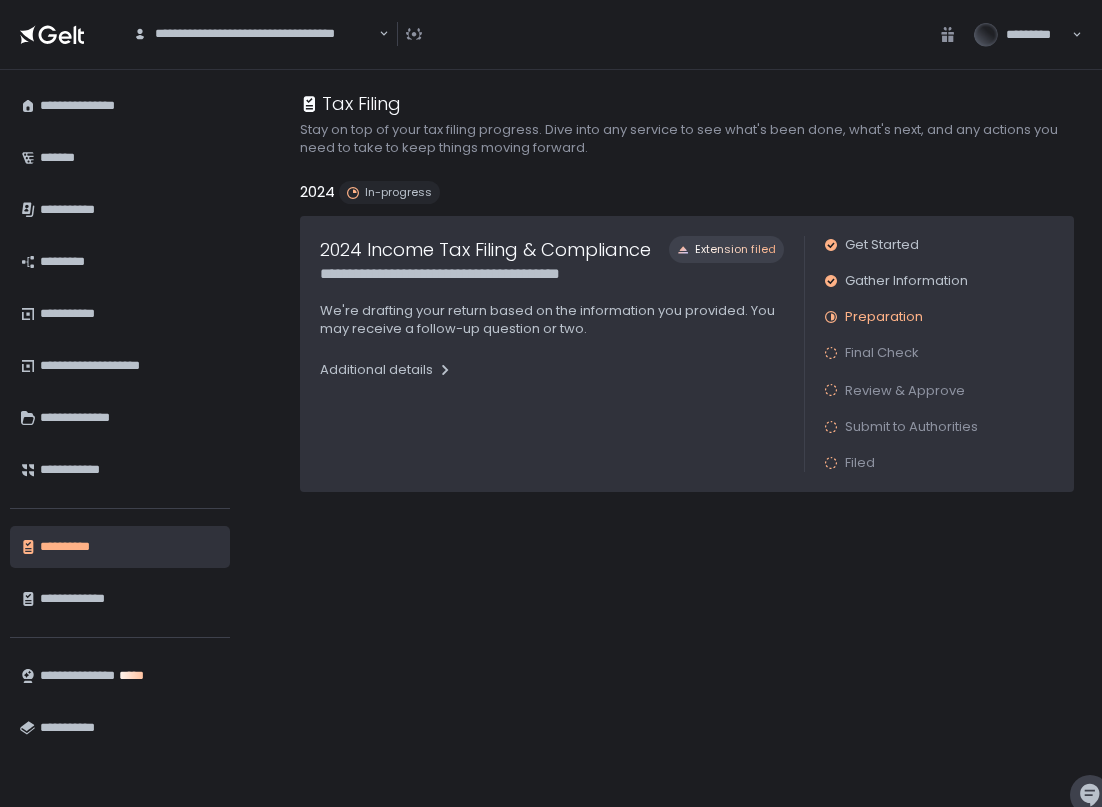 click on "**********" at bounding box center (552, 354) 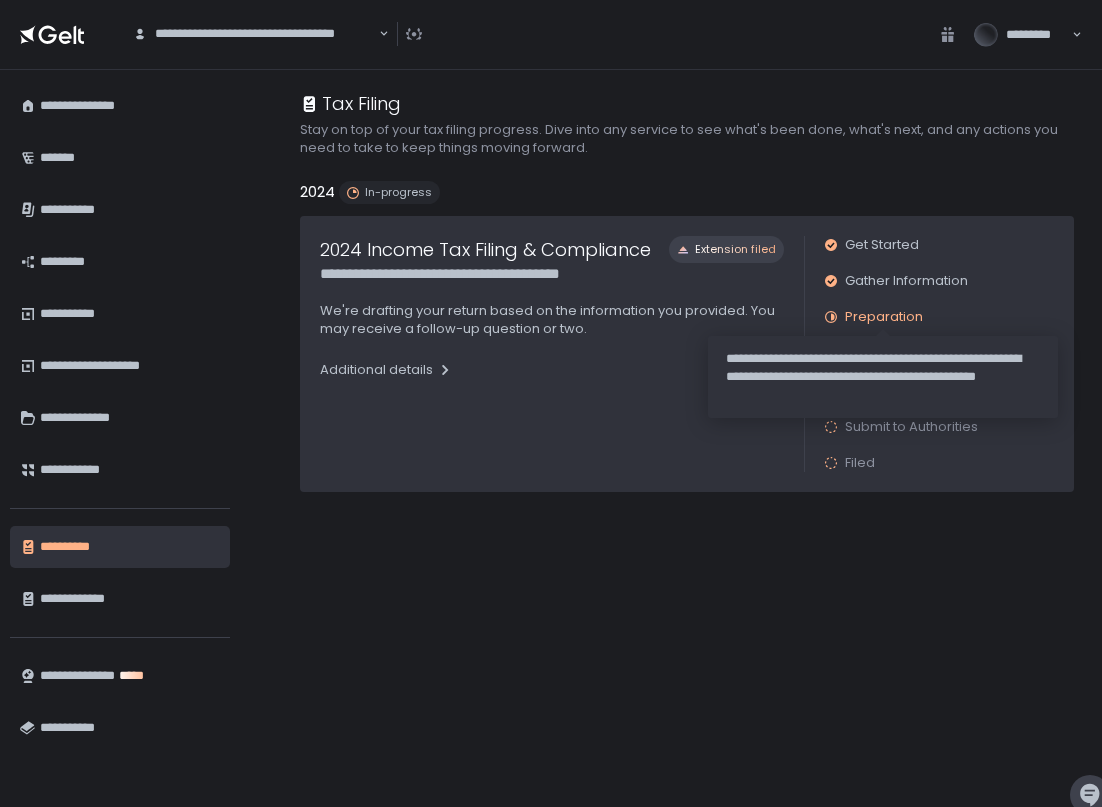 click on "Preparation" 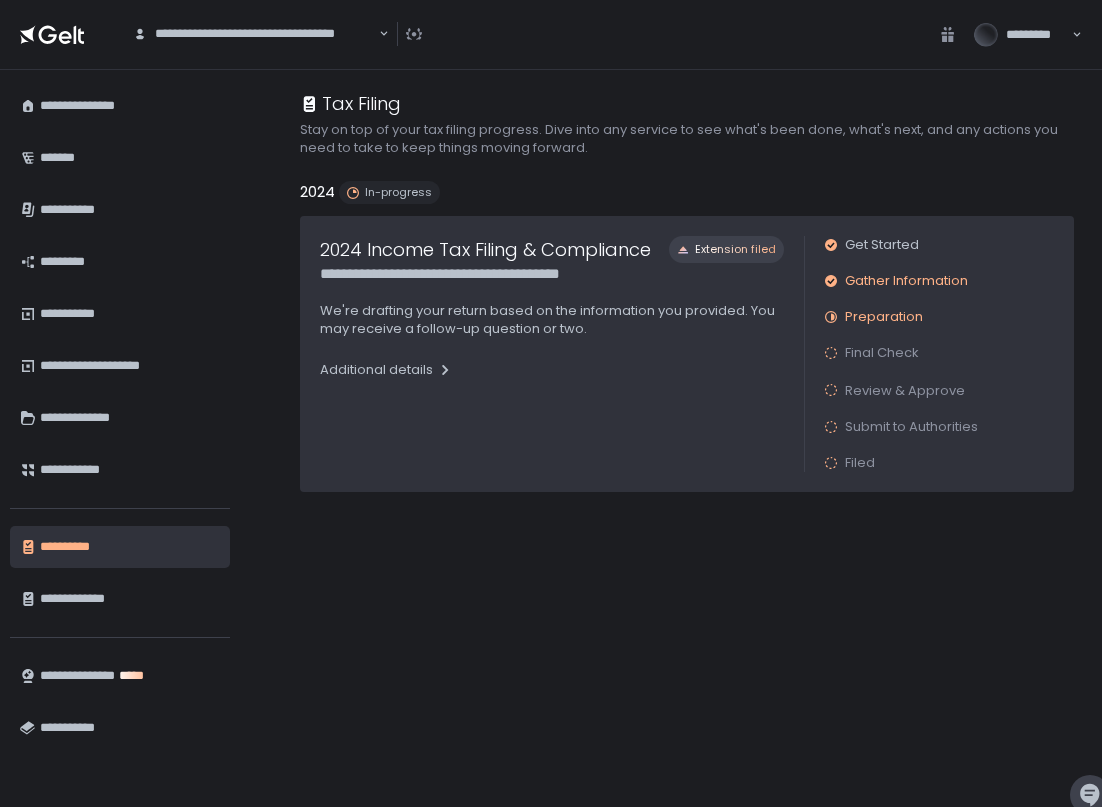 click on "Gather Information" 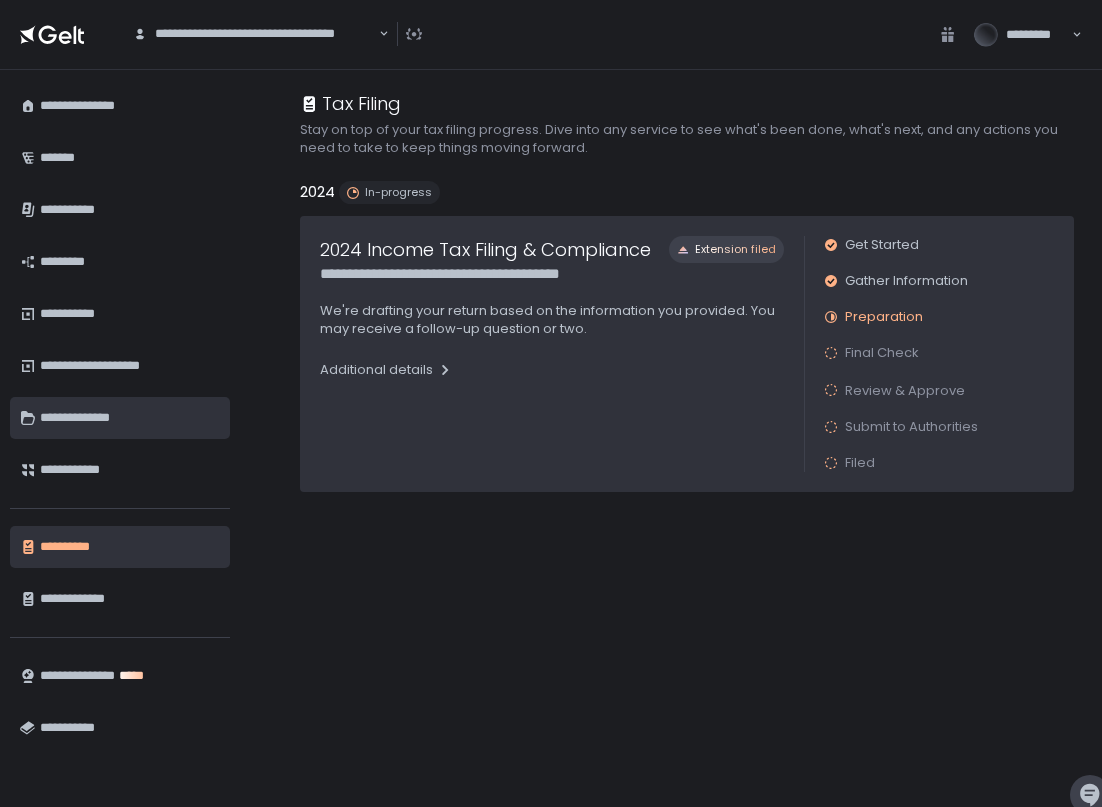 click on "**********" at bounding box center (130, 418) 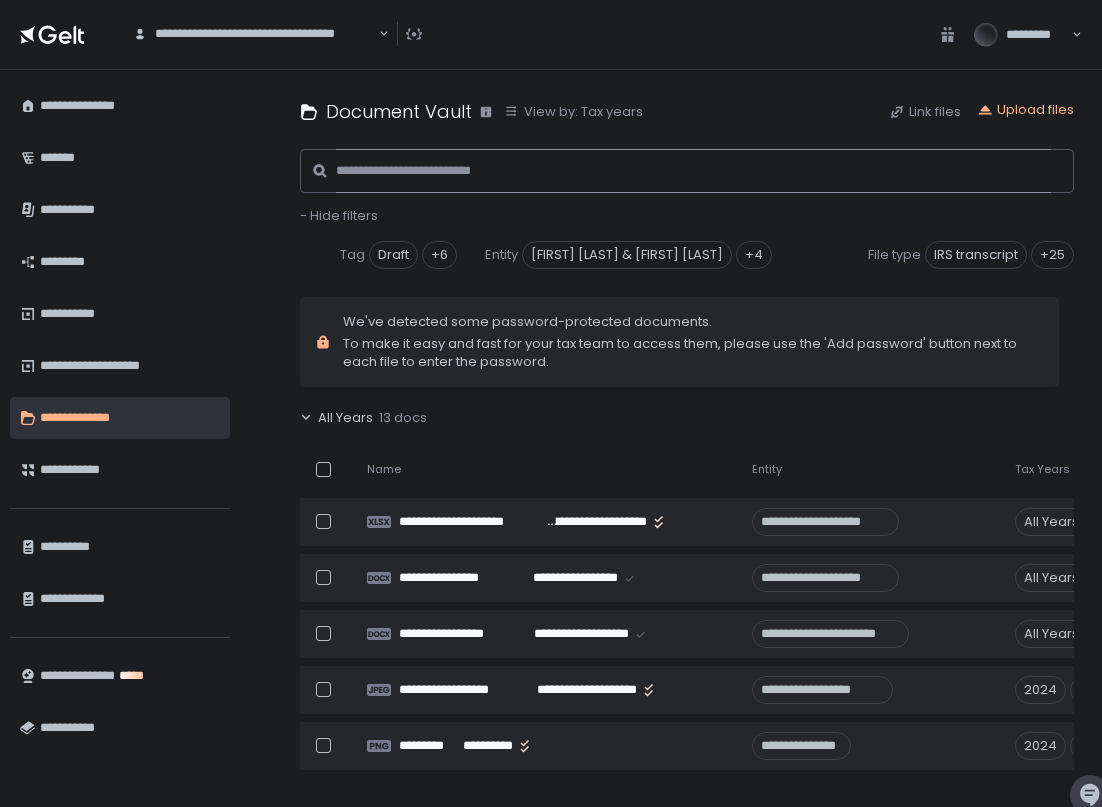 click 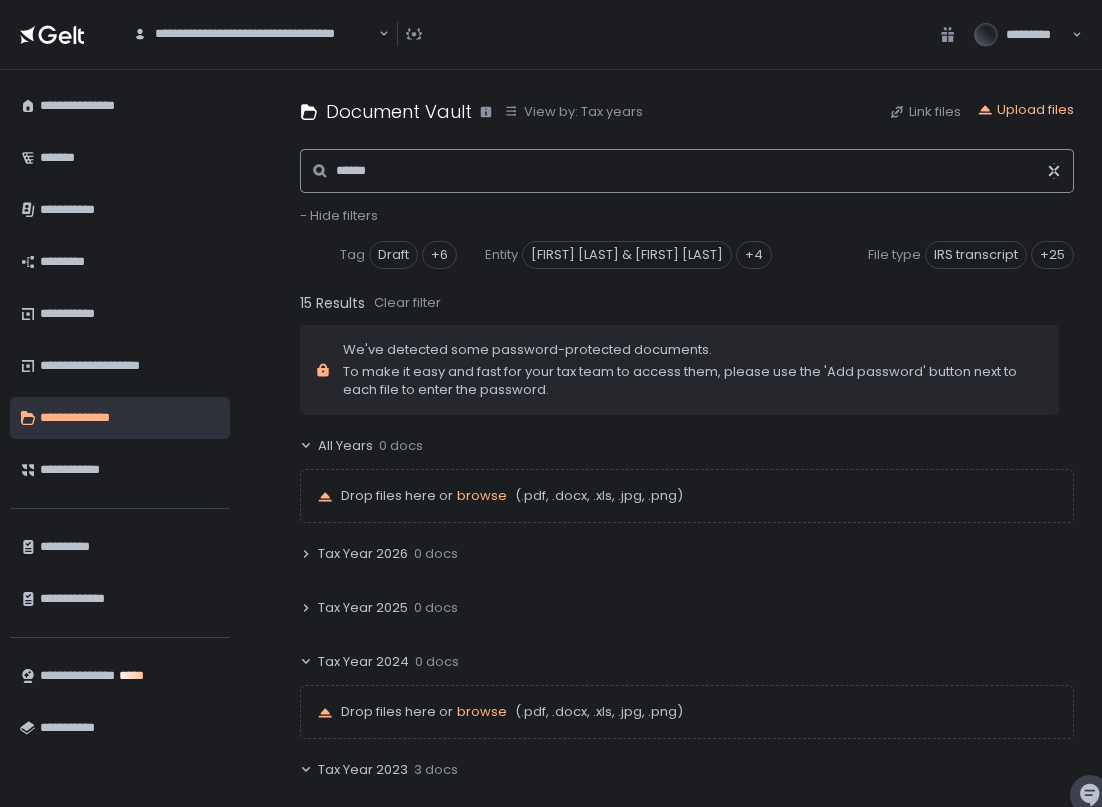 click on "******" 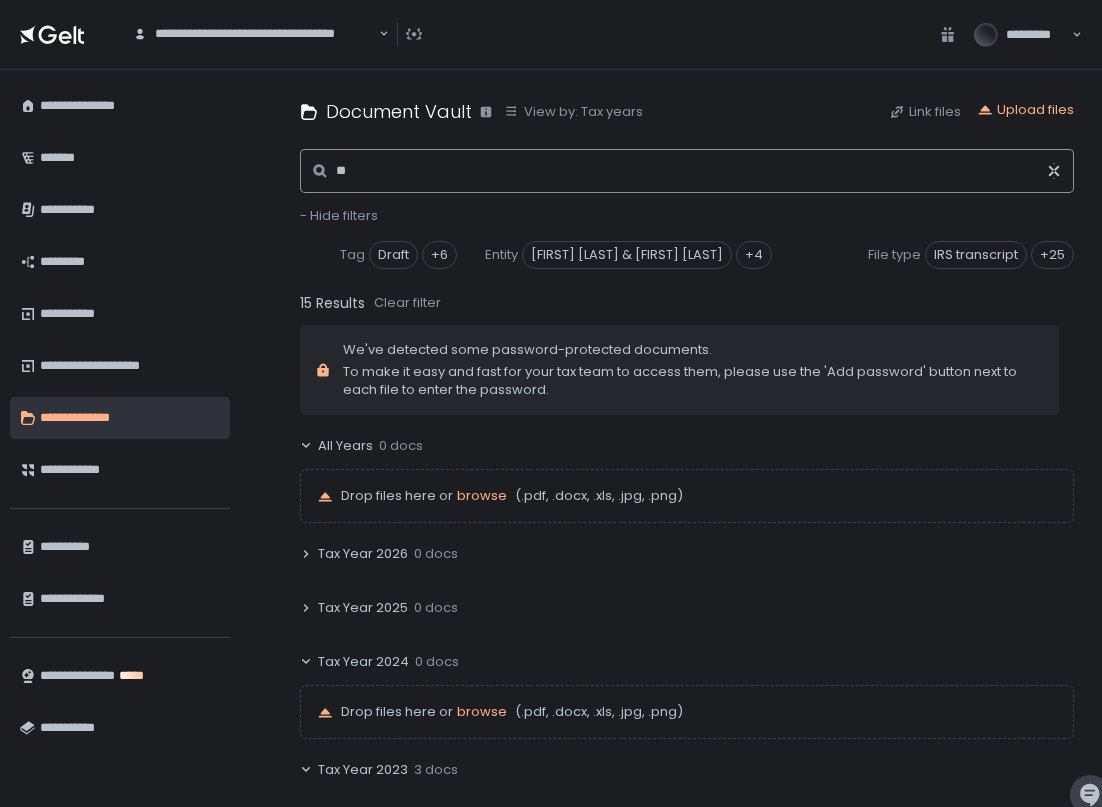 type on "*" 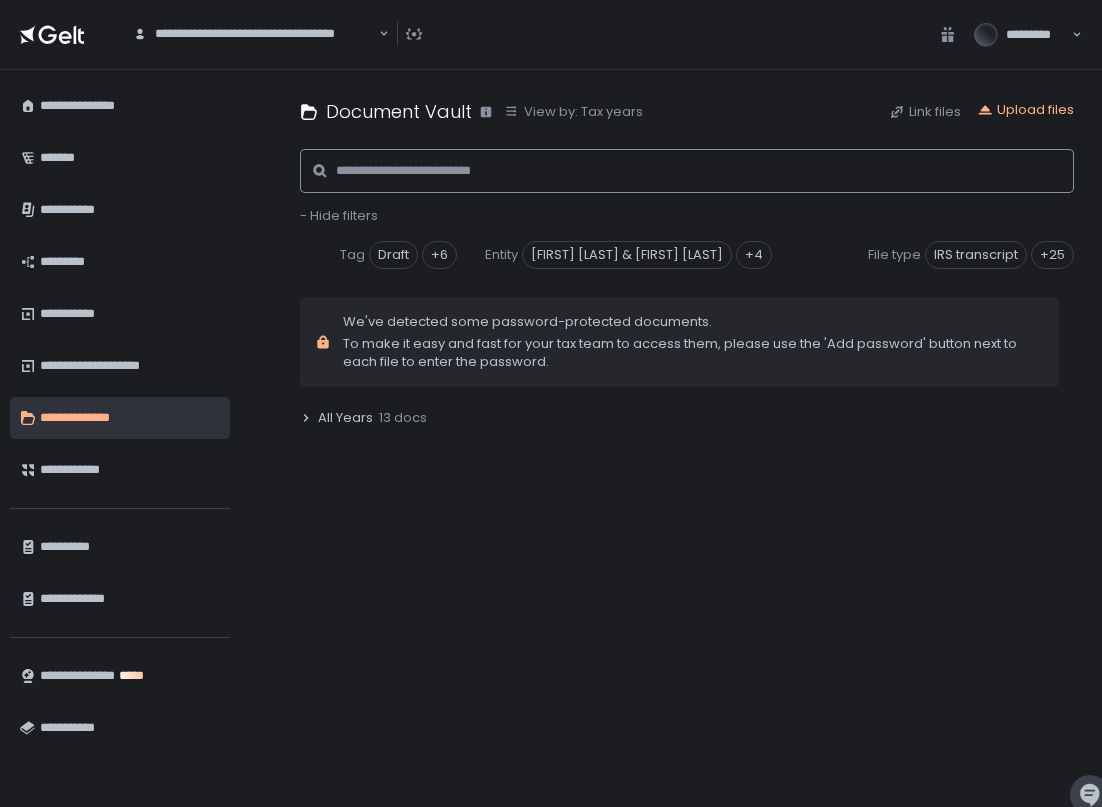 type 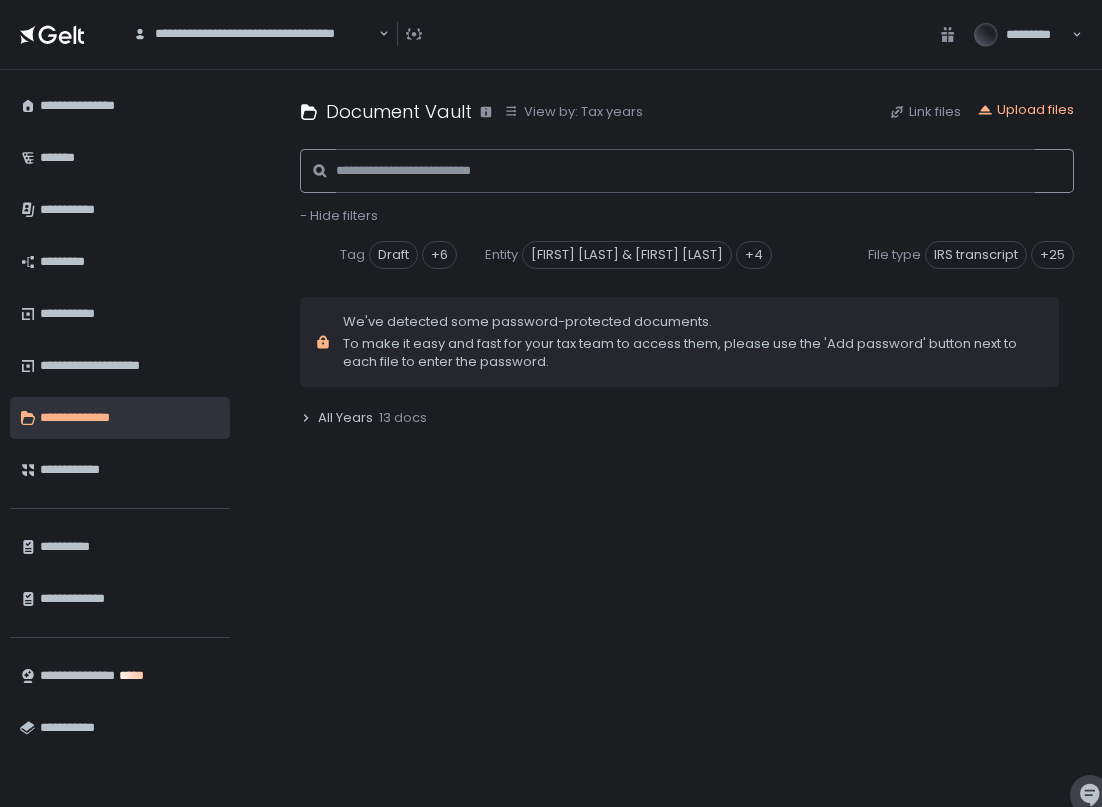 click on "- Hide filters  Tag Draft Permanent Tax Documents Tax Filings Tax Notices Tax Planning x Superseded  +6 Entity [FIRST] [LAST] & [FIRST] [LAST] [COMPANY], [COMPANY] [COMPANY], [COMPANY] [FIRST] [LAST] [FIRST] [LAST]  +4 File type IRS transcript 5498-SA 4868 Child care Bank details Federal estimate 1040 (Schedule H) 1099-DIV K-1 (1065) 1098 Consolidated 1099 1095-B 1099-G 1099-INT Charitable donation Real estate taxes Crypto activity W-2 Identity verification Receipts 1098-MIS 1099-SA Payslip State tax return 1040 1065 2848 Not set  +25" 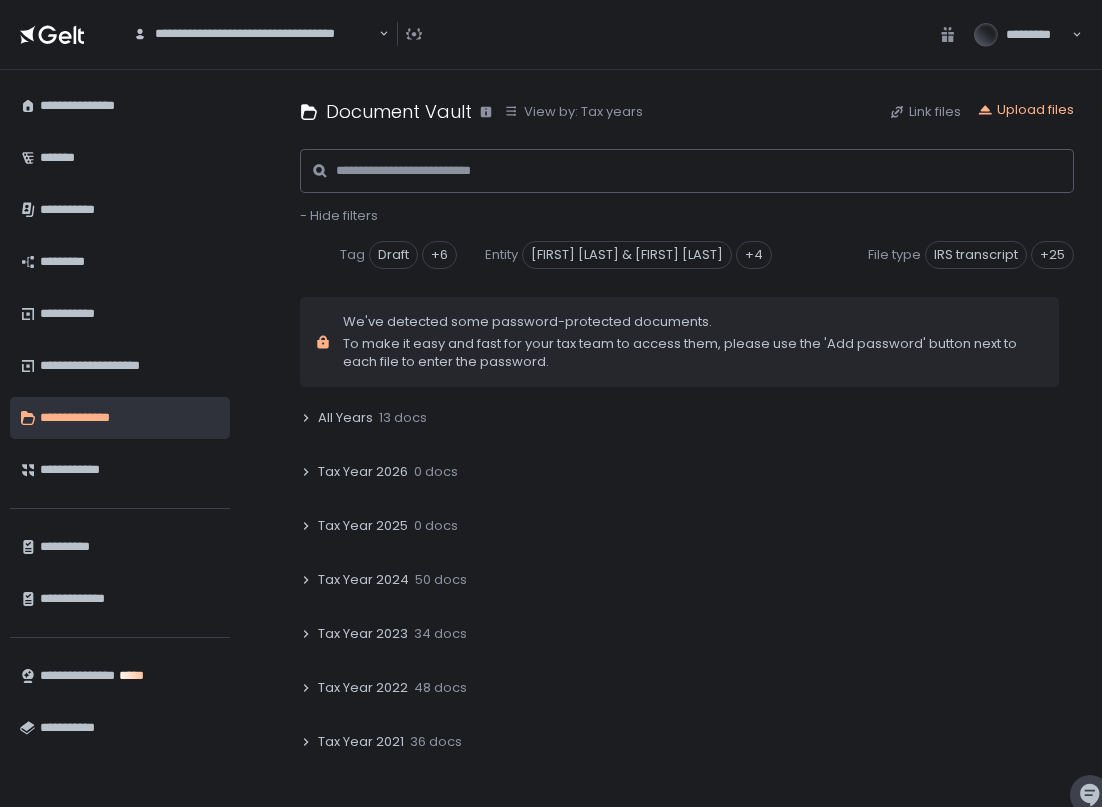 click on "Tax Year 2024" 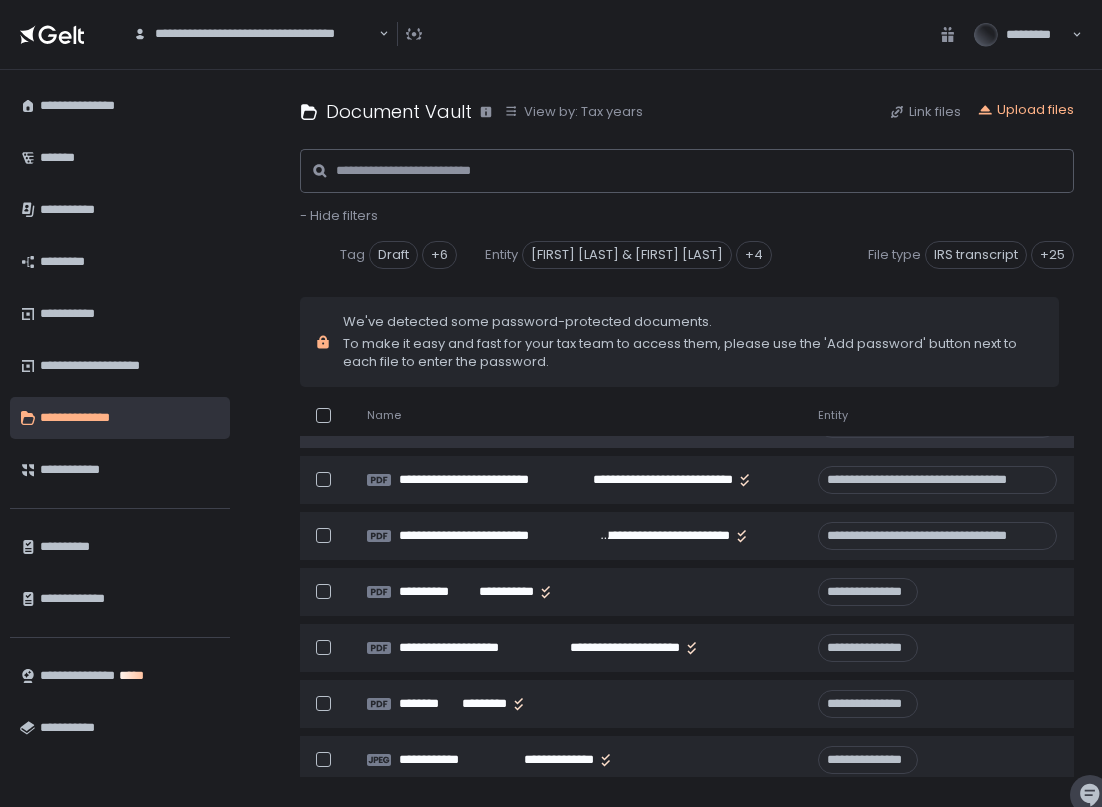 scroll, scrollTop: 0, scrollLeft: 0, axis: both 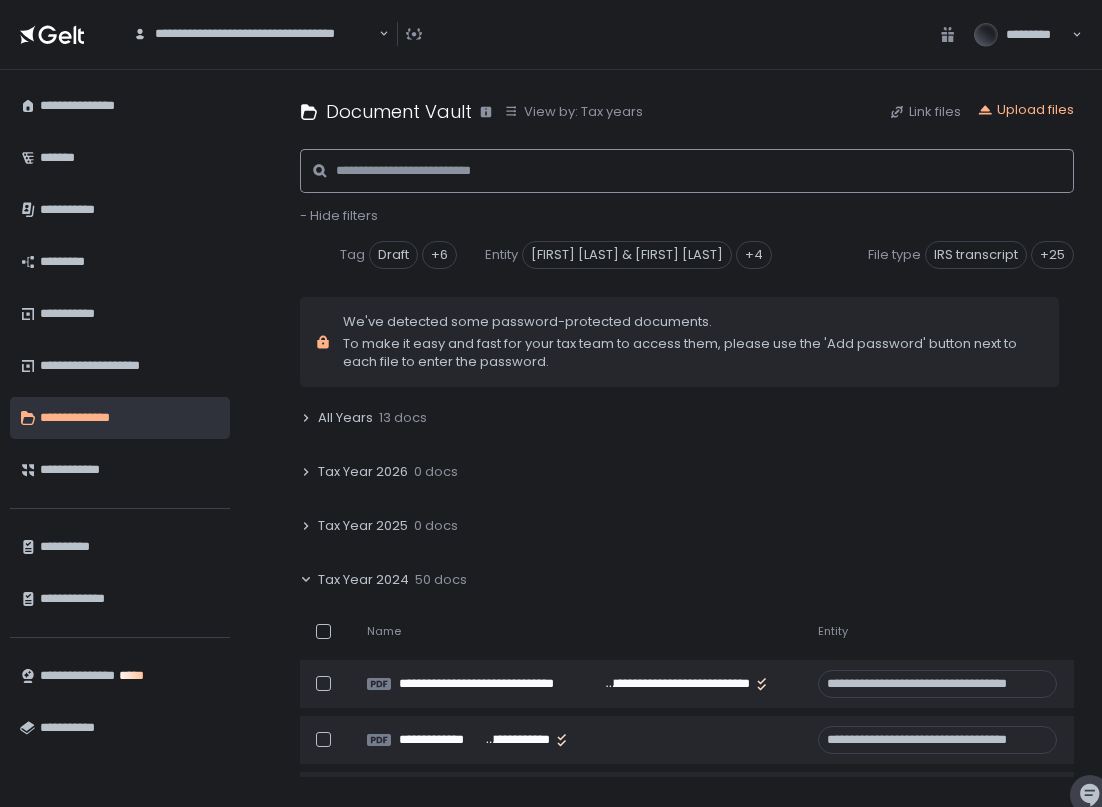 click 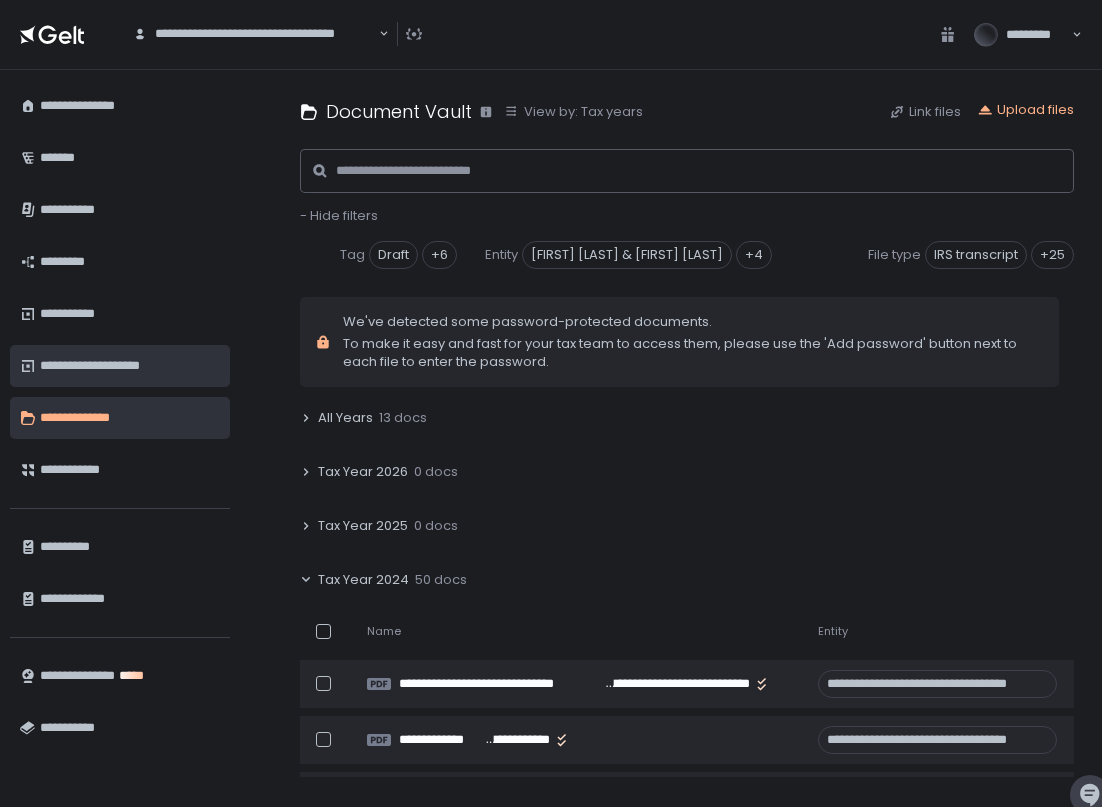 click on "**********" at bounding box center [130, 366] 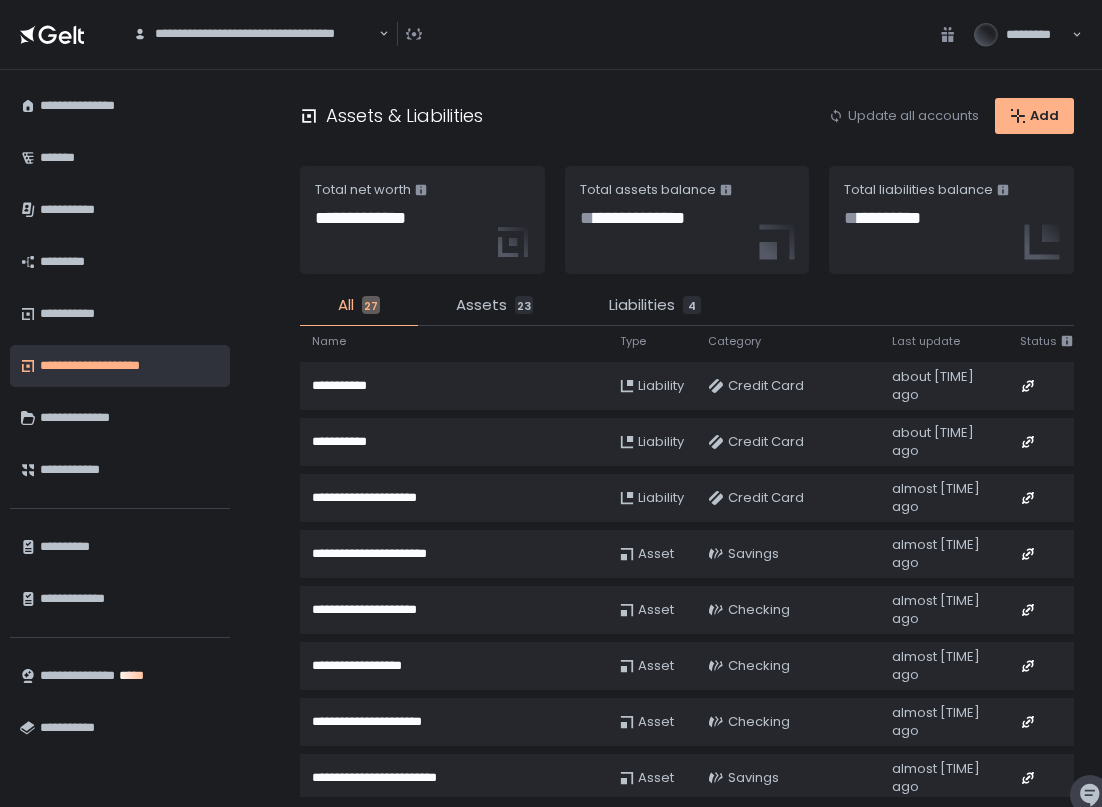 scroll, scrollTop: 1093, scrollLeft: 0, axis: vertical 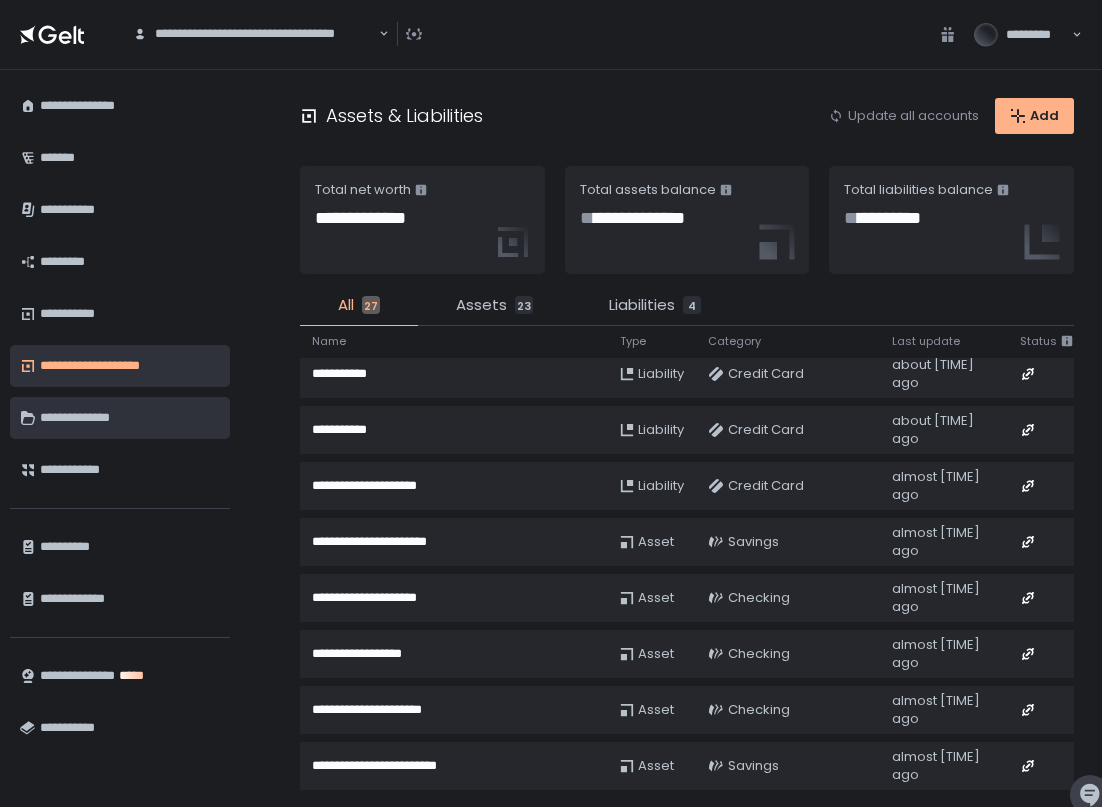 click on "**********" at bounding box center [130, 418] 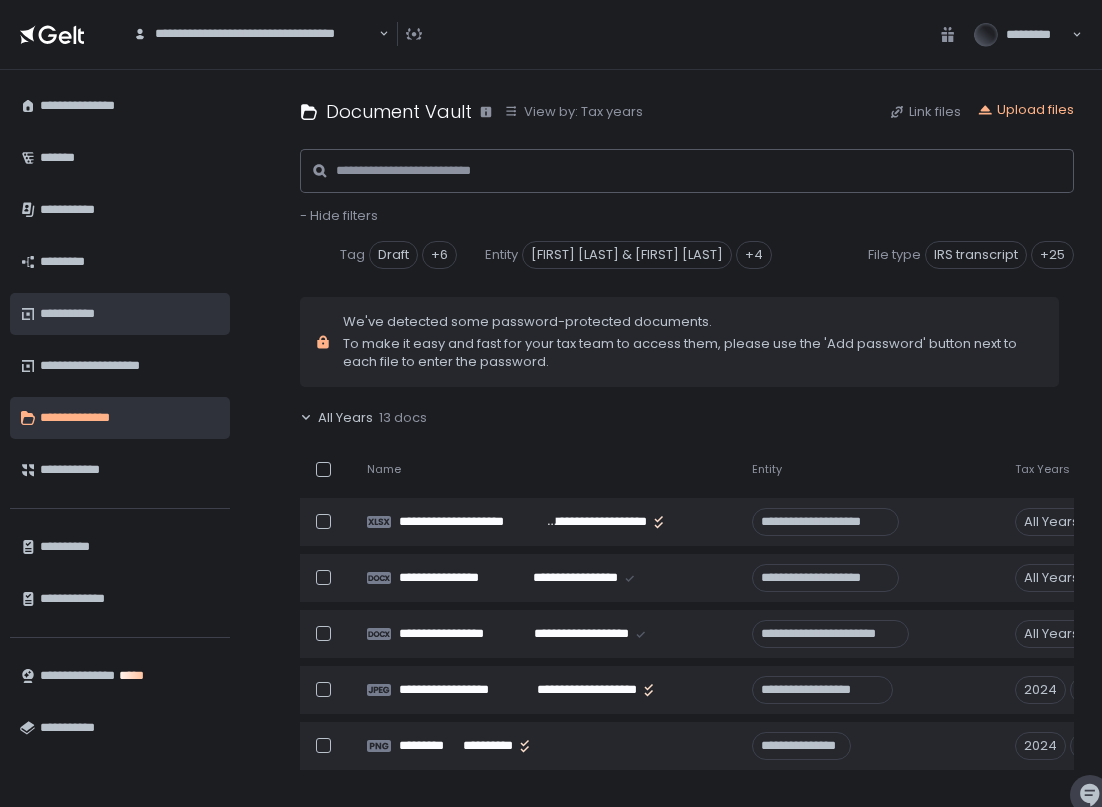click on "**********" at bounding box center [130, 314] 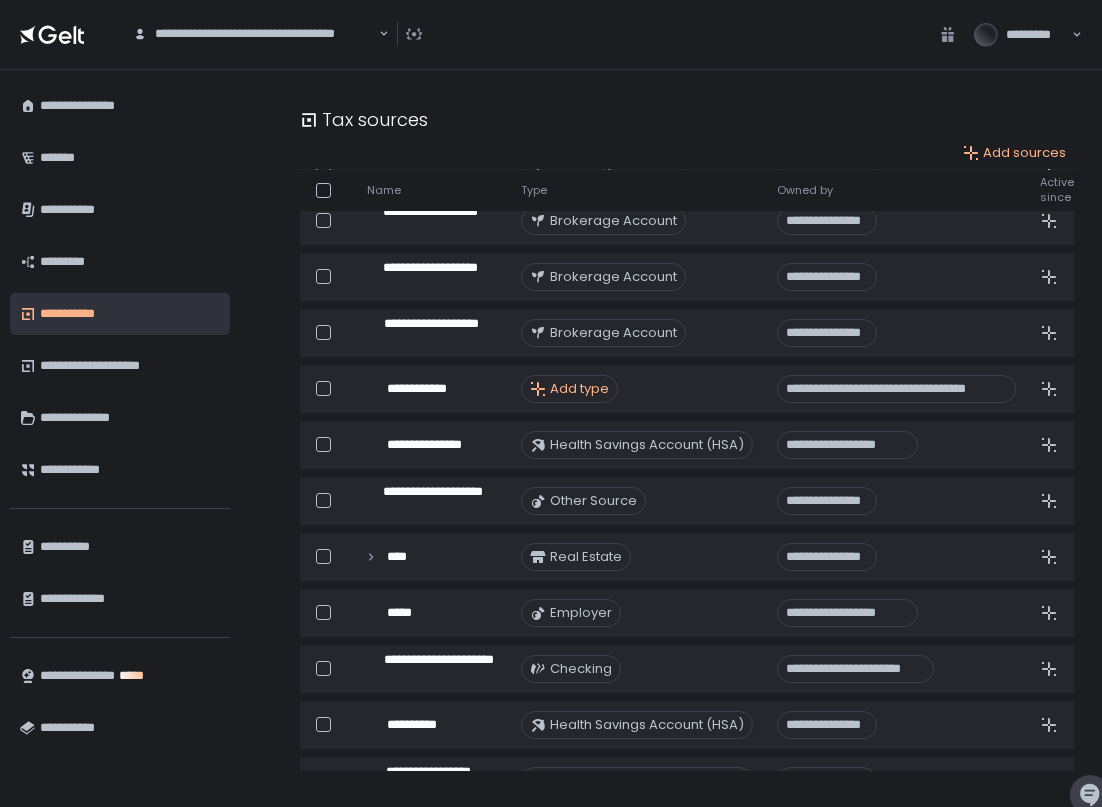 scroll, scrollTop: 971, scrollLeft: 0, axis: vertical 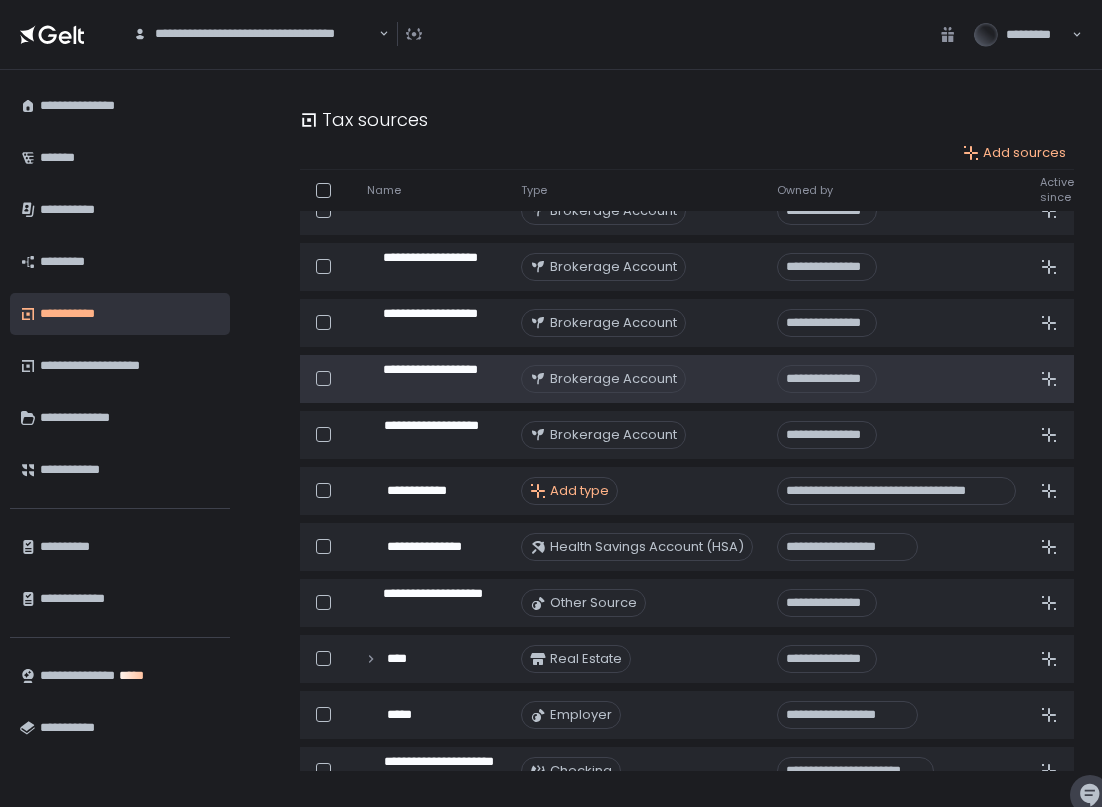 click on "**********" 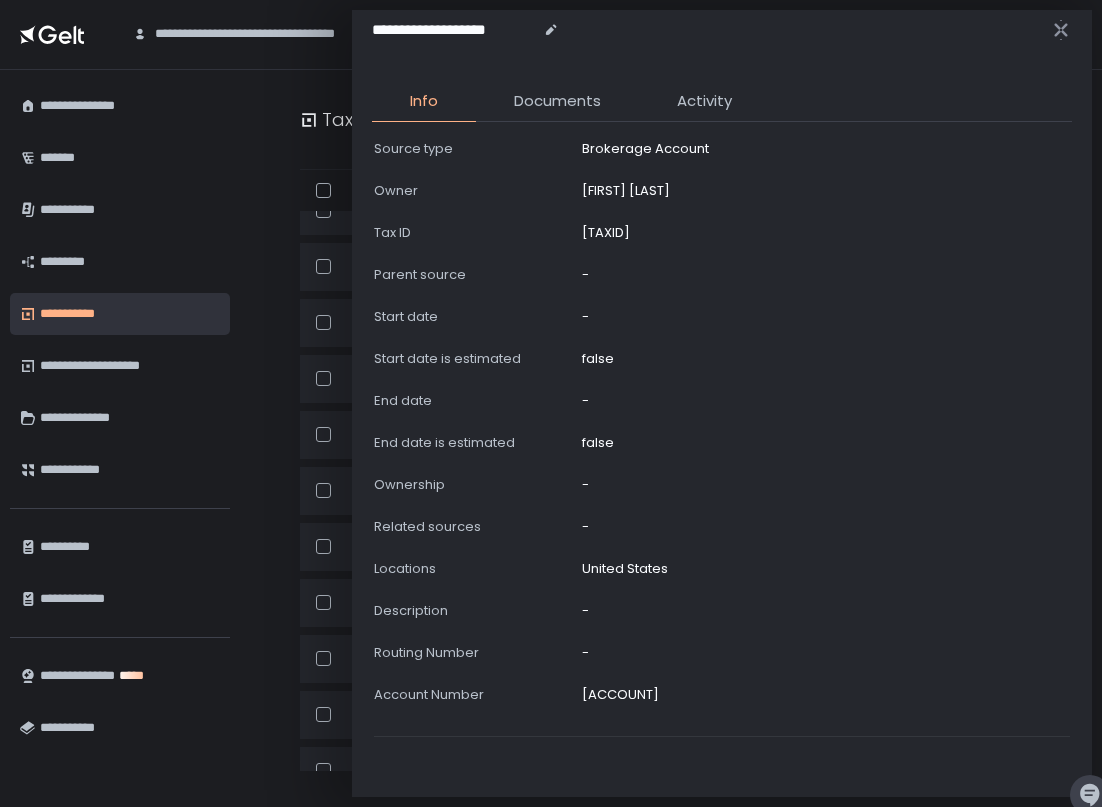 scroll, scrollTop: 0, scrollLeft: 0, axis: both 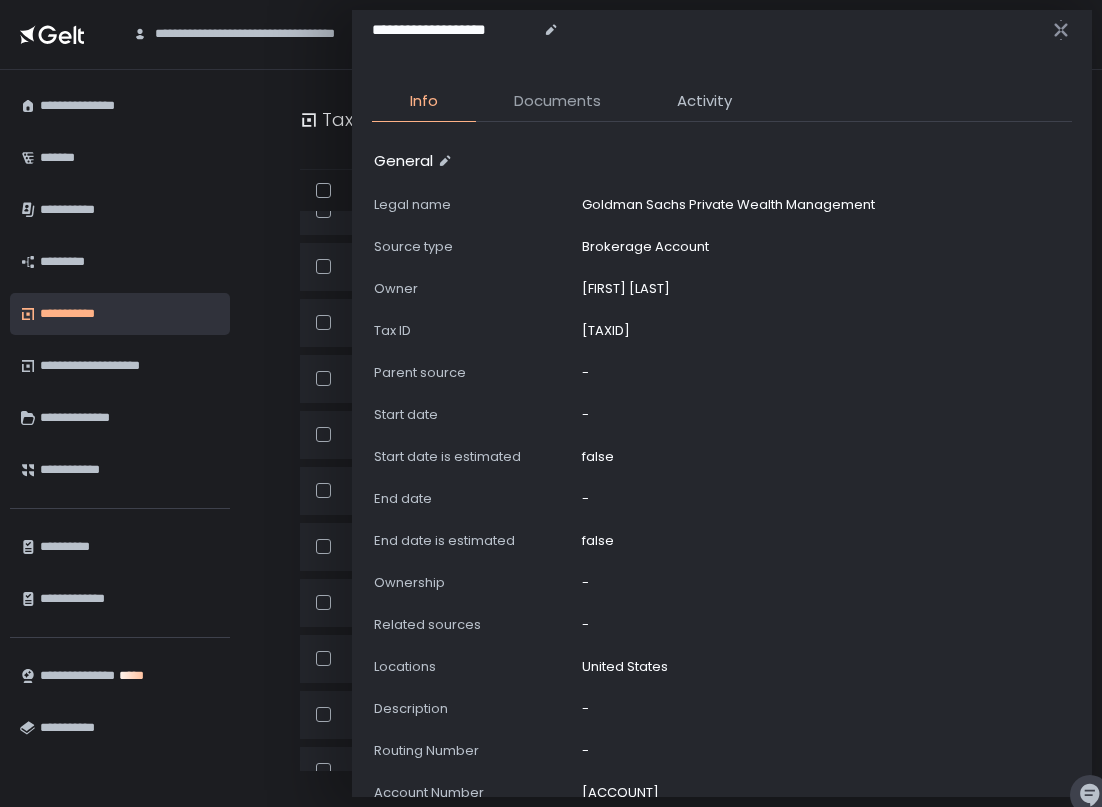 click on "Documents" at bounding box center [557, 101] 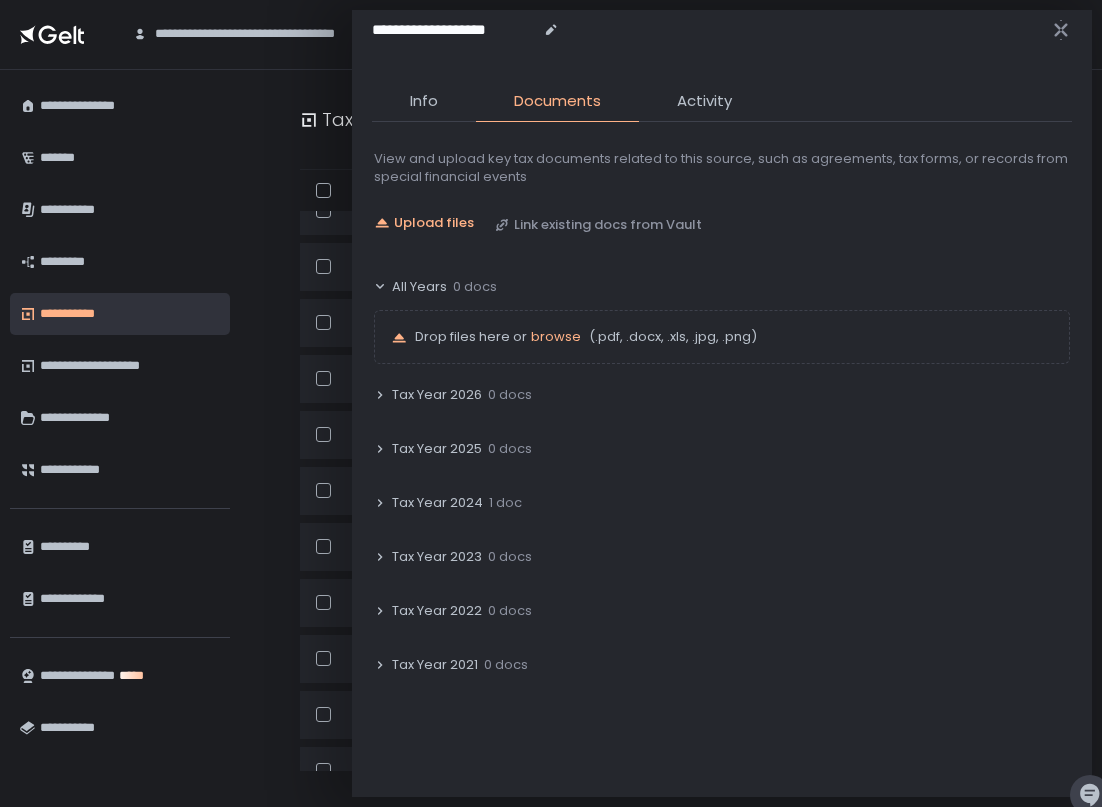 click on "1 doc" 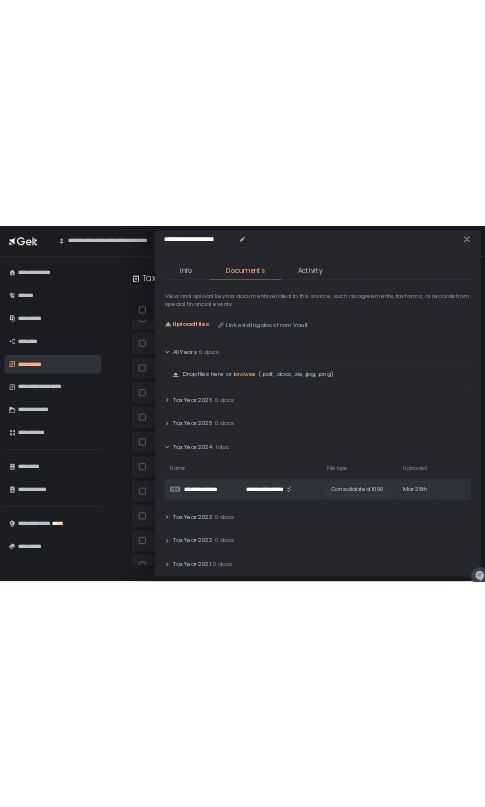 scroll, scrollTop: 22, scrollLeft: 0, axis: vertical 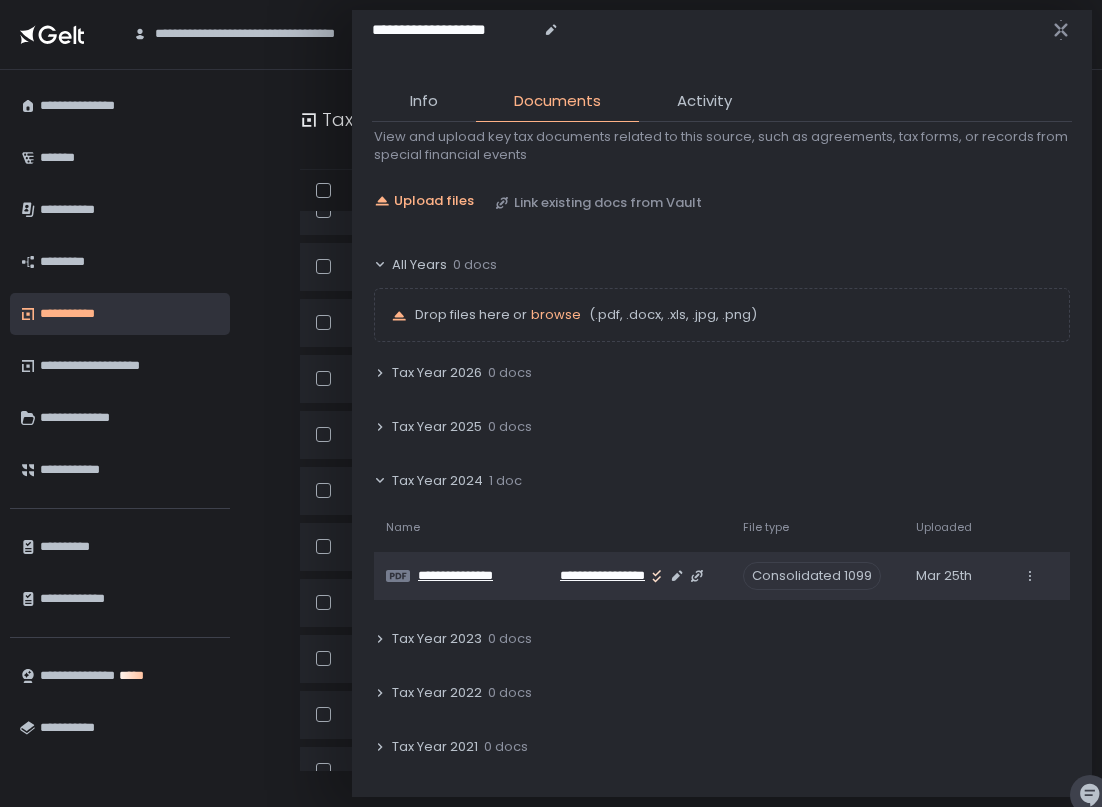 click on "**********" at bounding box center (590, 576) 